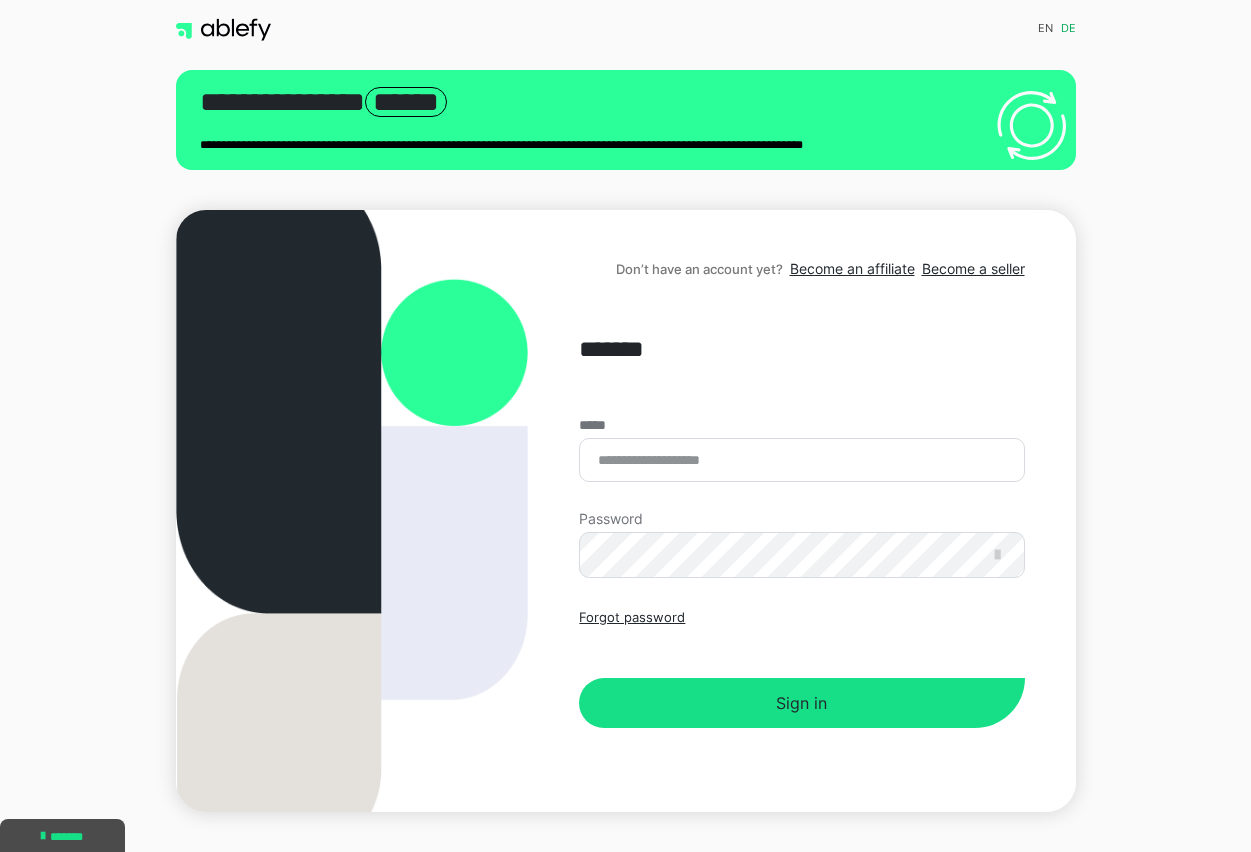 scroll, scrollTop: 0, scrollLeft: 0, axis: both 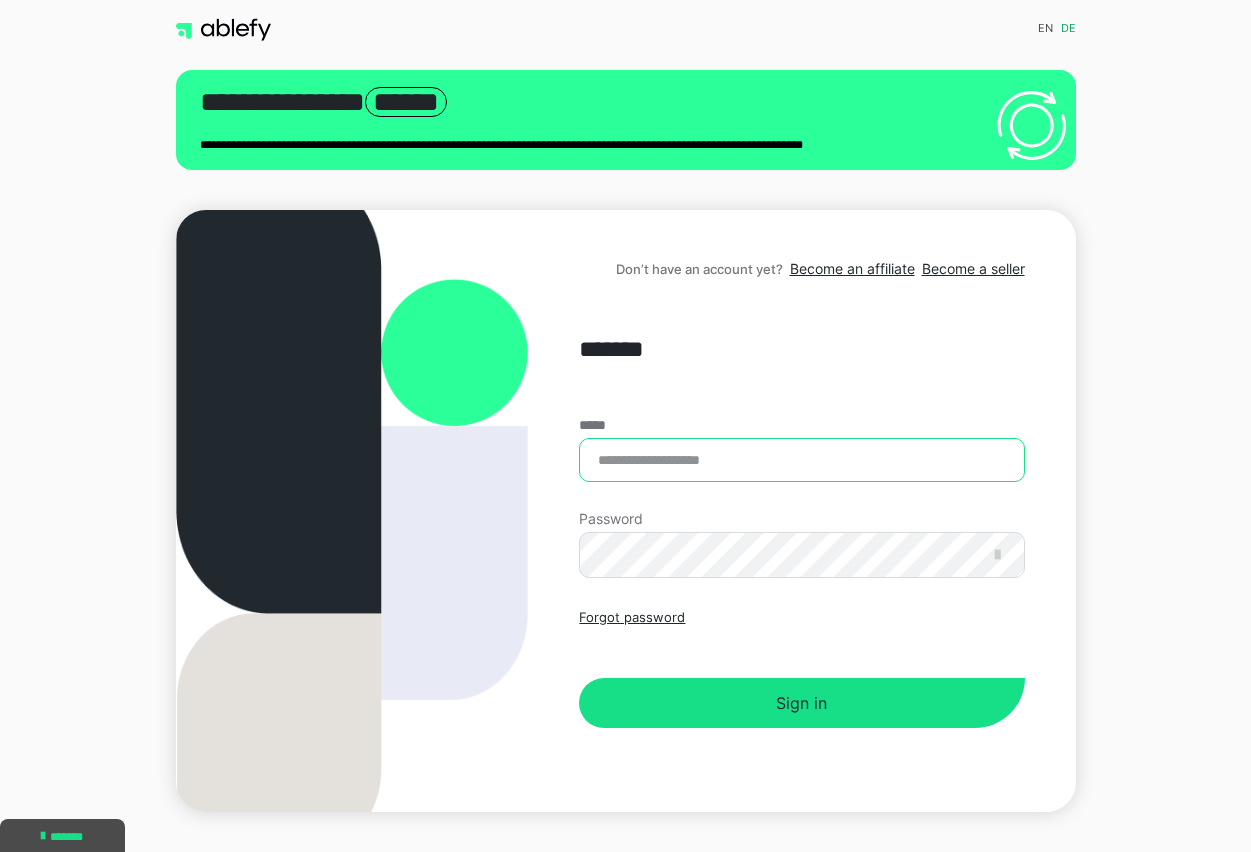 click on "*****" at bounding box center [801, 460] 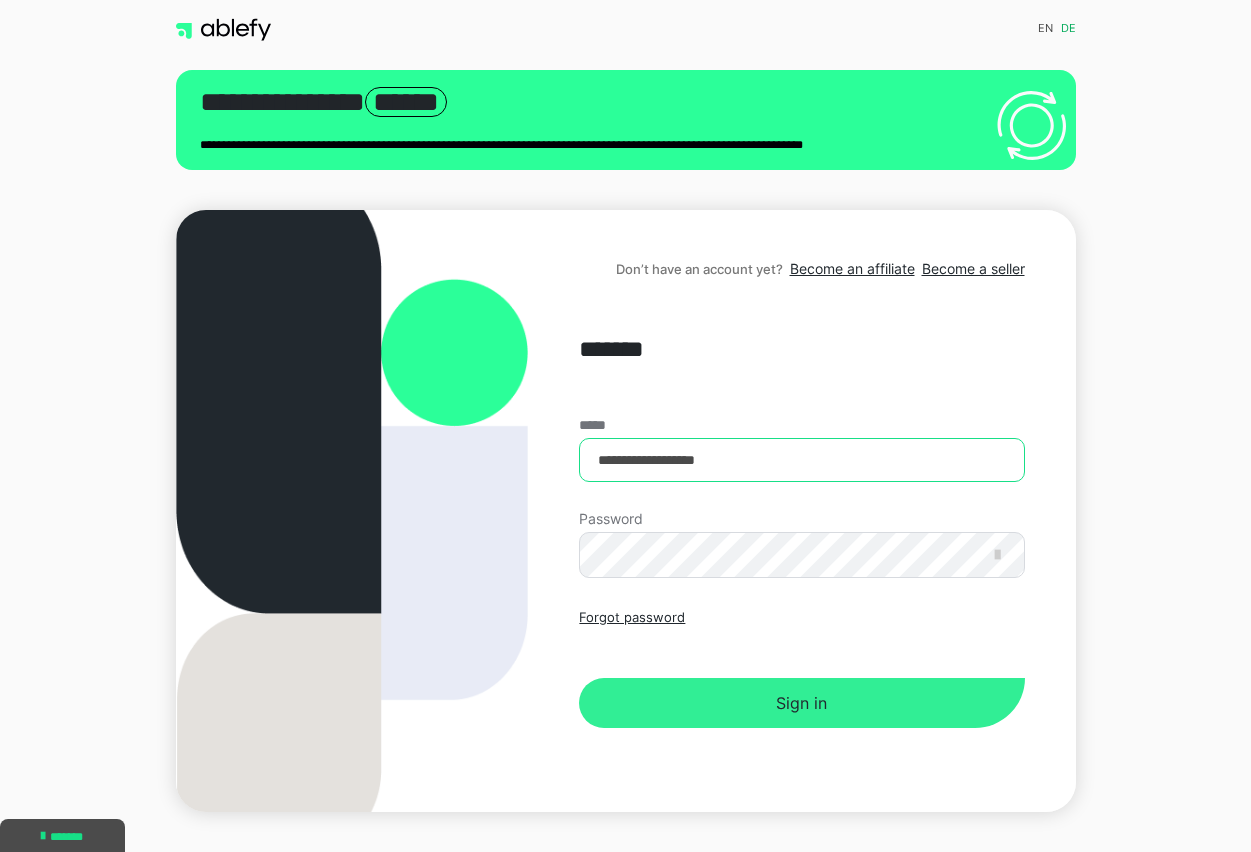 type on "**********" 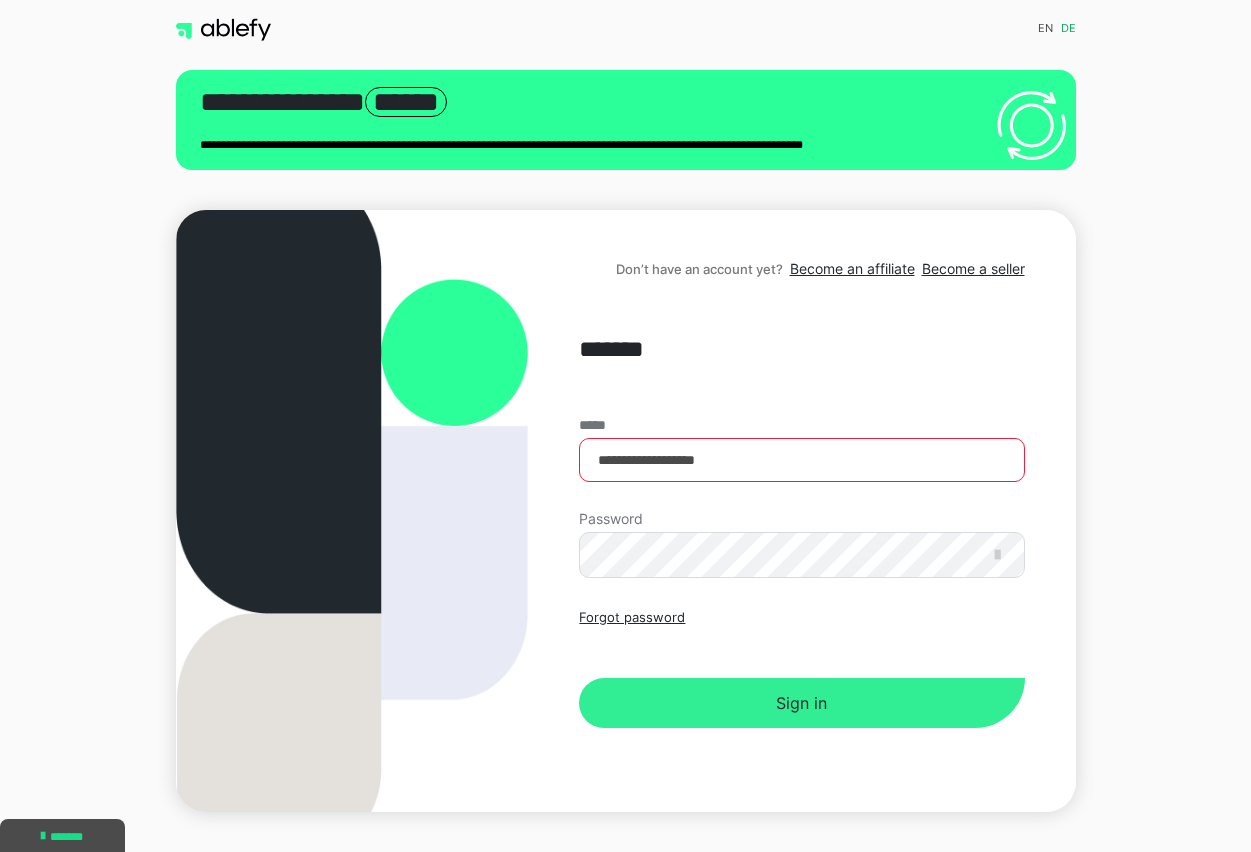 click on "Sign in" at bounding box center (801, 703) 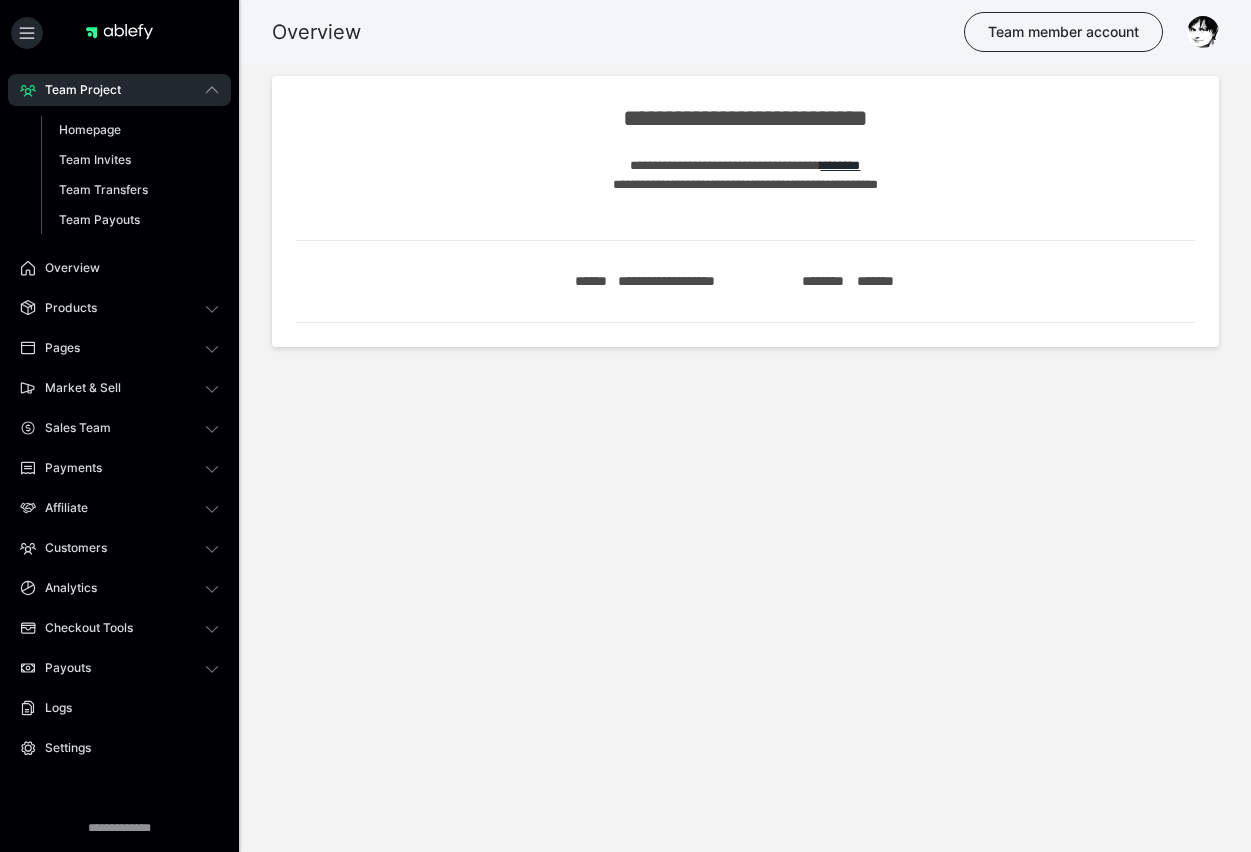 scroll, scrollTop: 0, scrollLeft: 0, axis: both 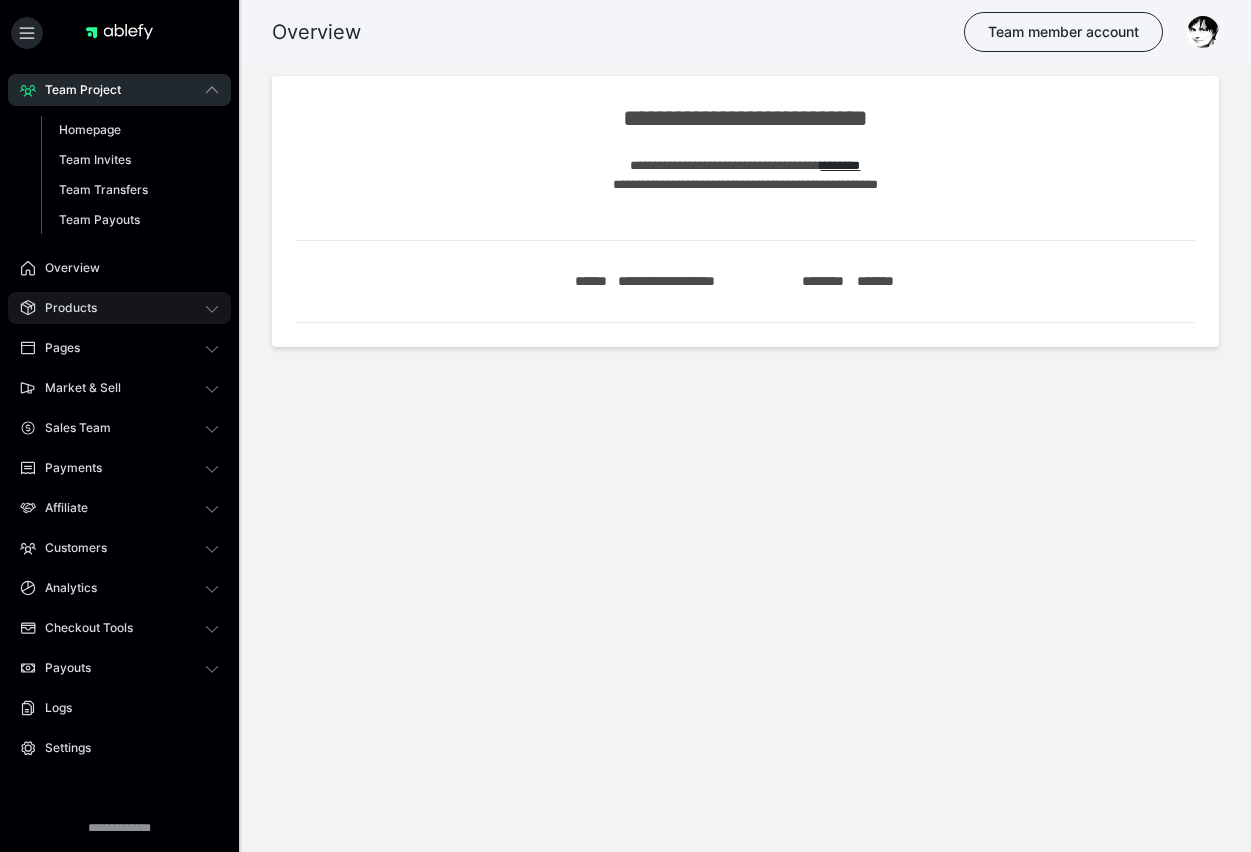 click on "Products" at bounding box center [64, 308] 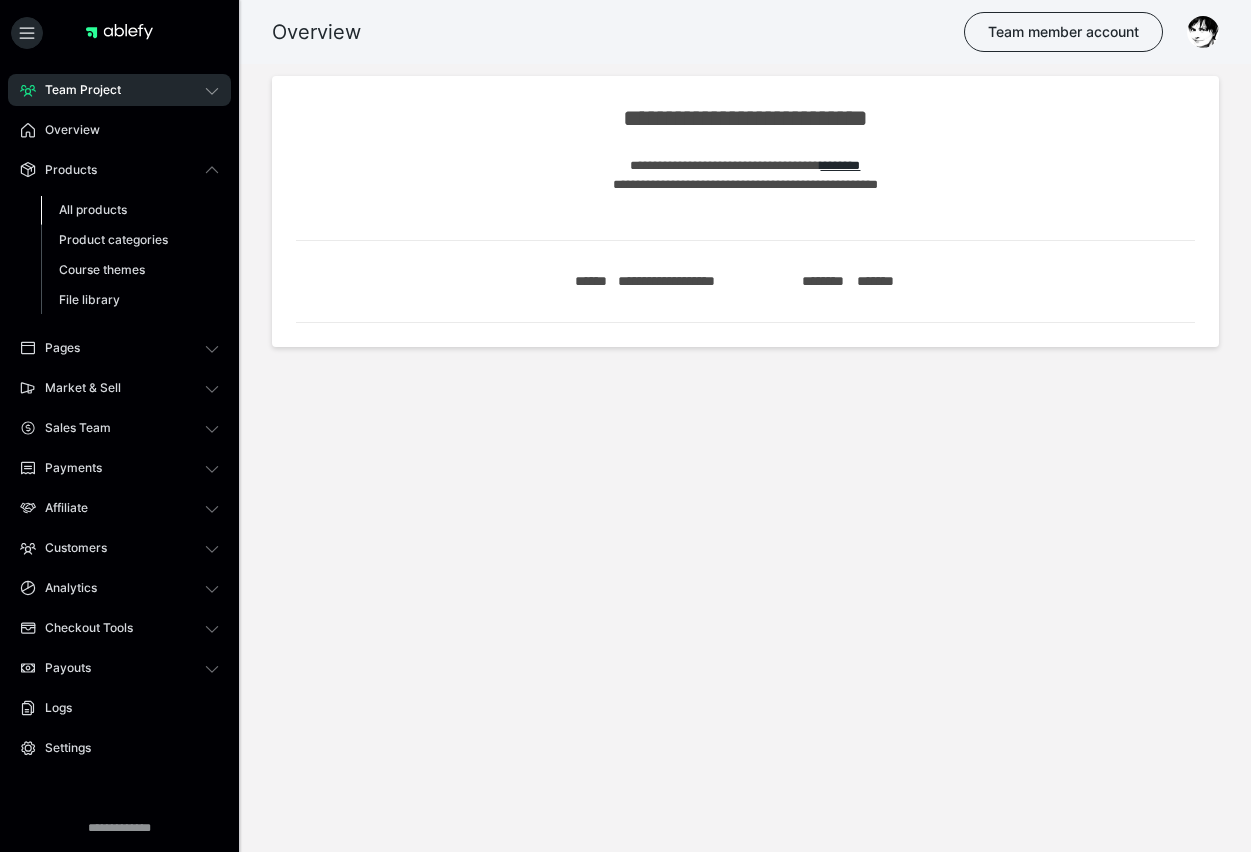 click on "All products" at bounding box center (93, 209) 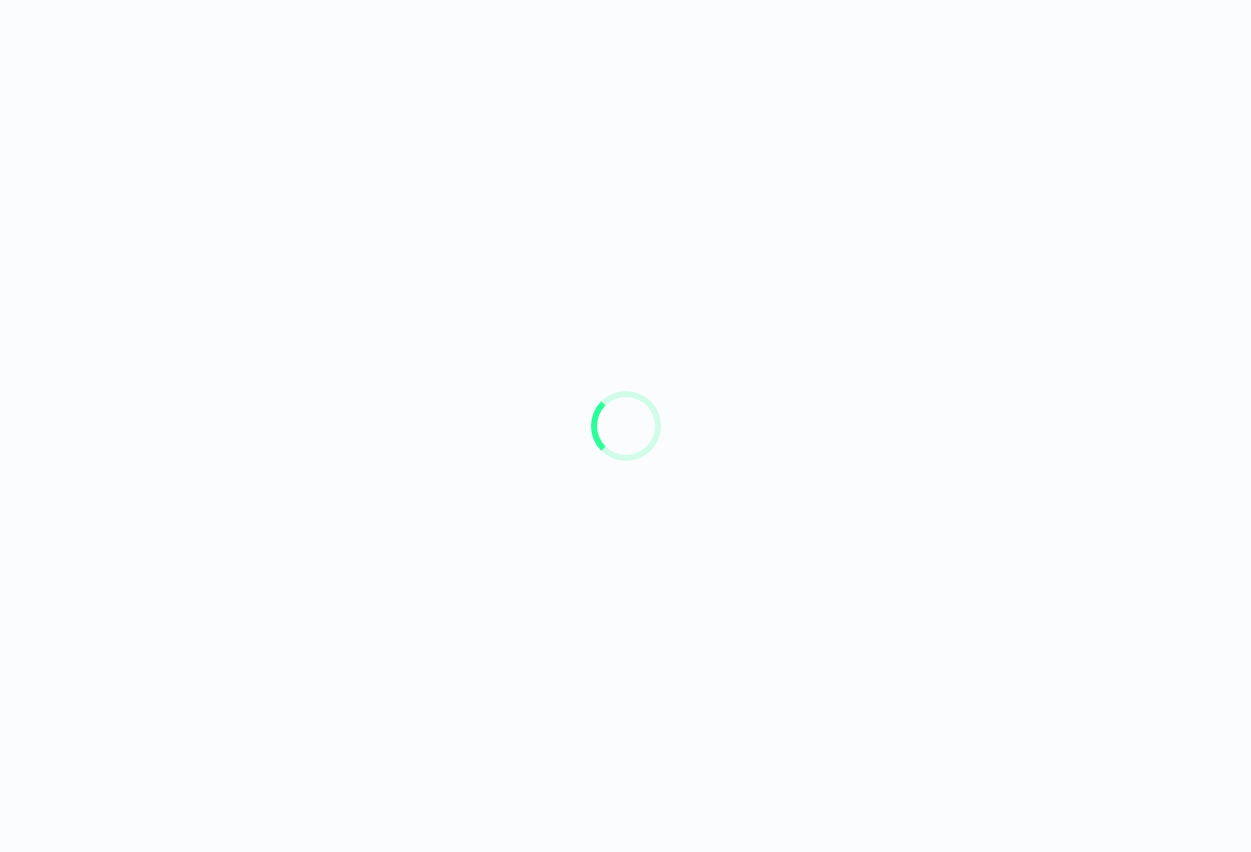 scroll, scrollTop: 0, scrollLeft: 0, axis: both 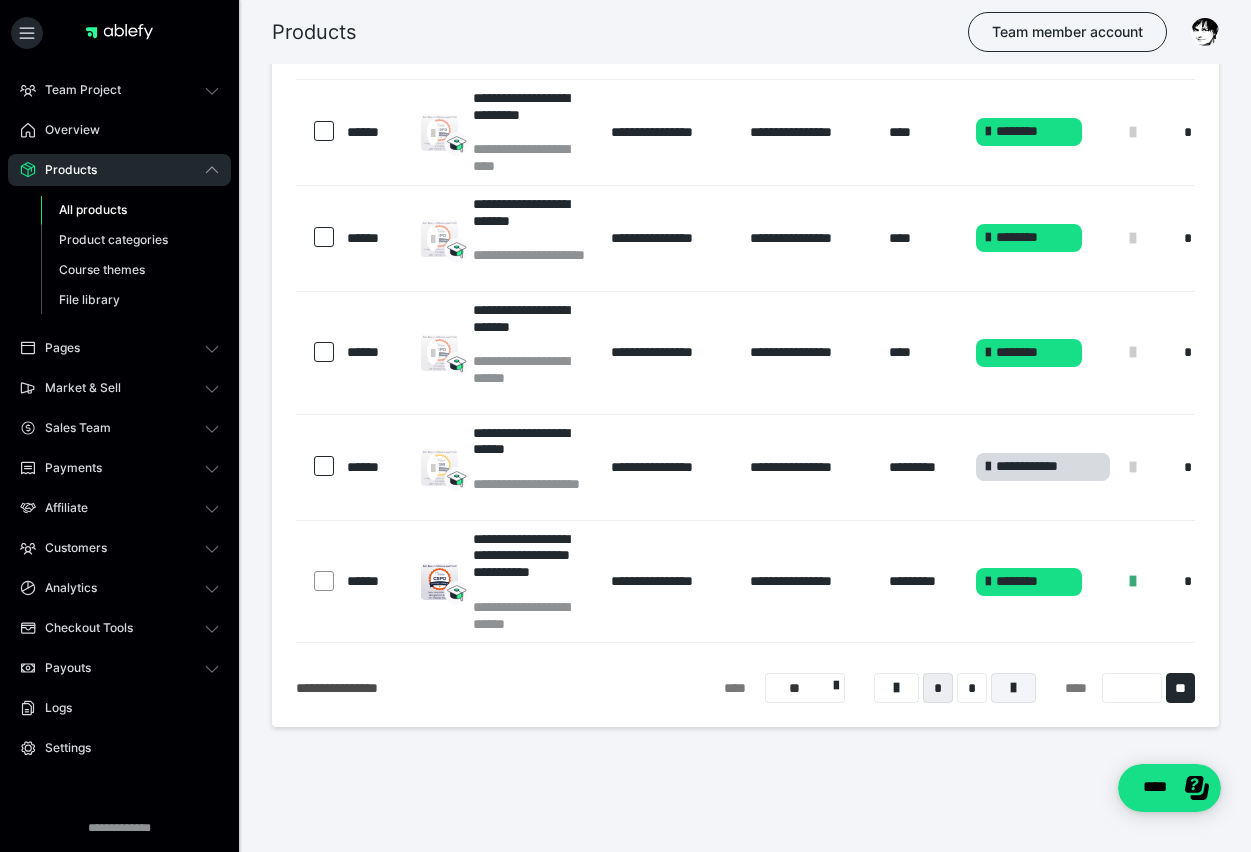 click at bounding box center [1013, 688] 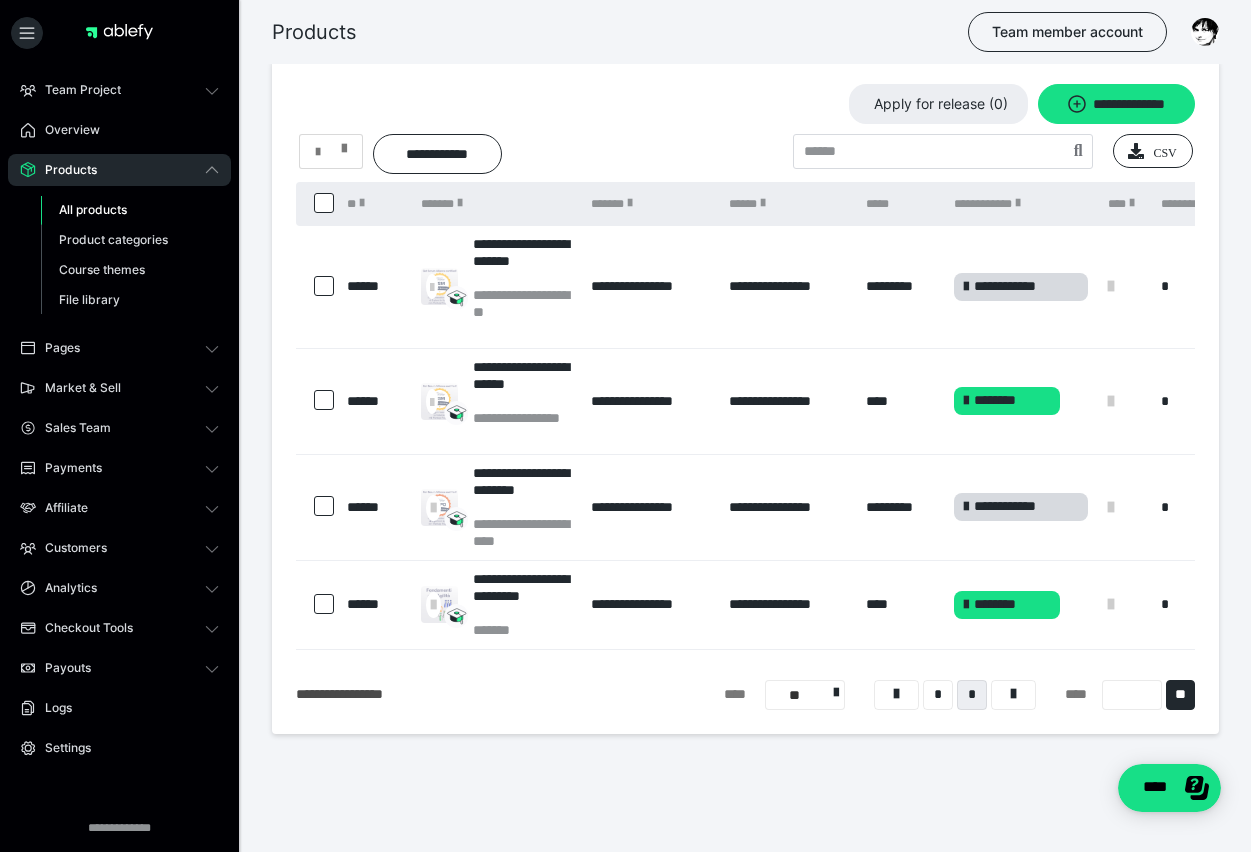 click at bounding box center (344, 144) 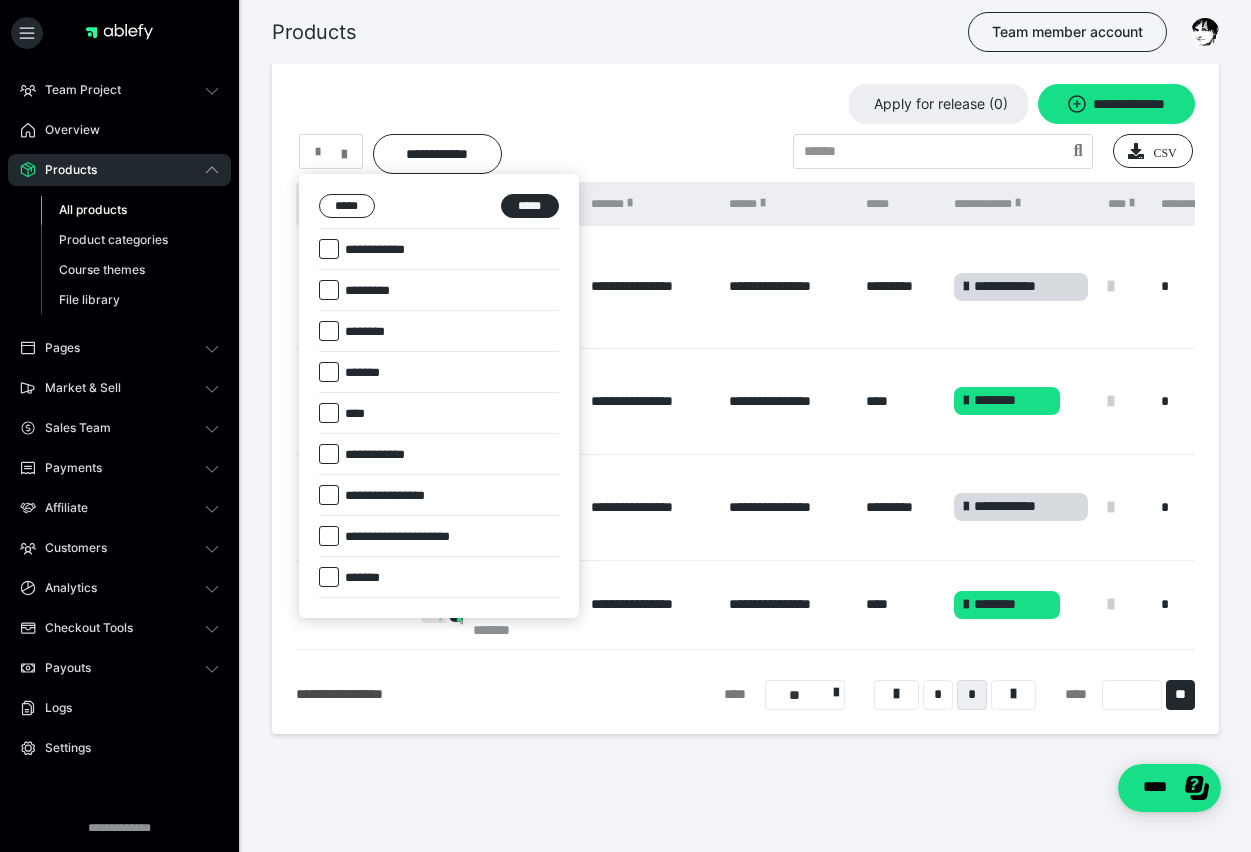 click at bounding box center [329, 331] 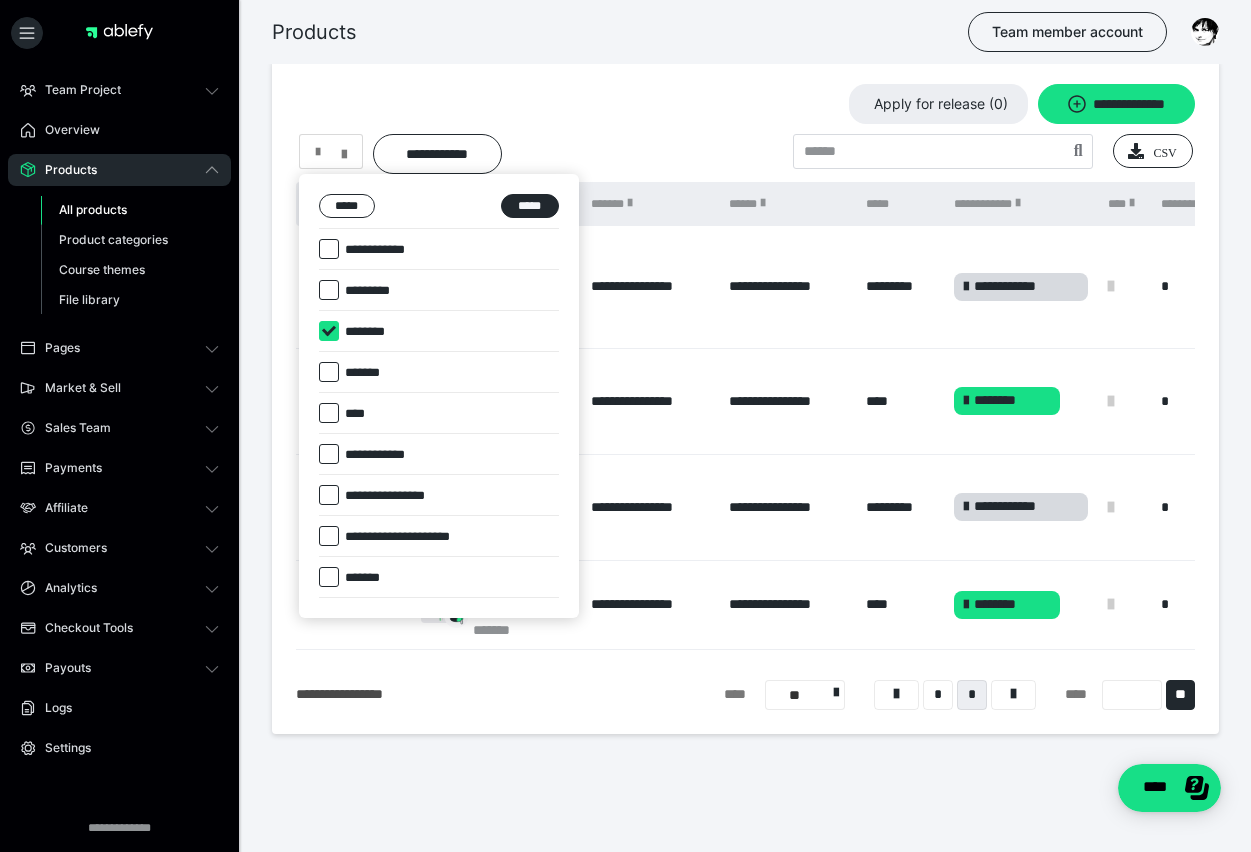 checkbox on "****" 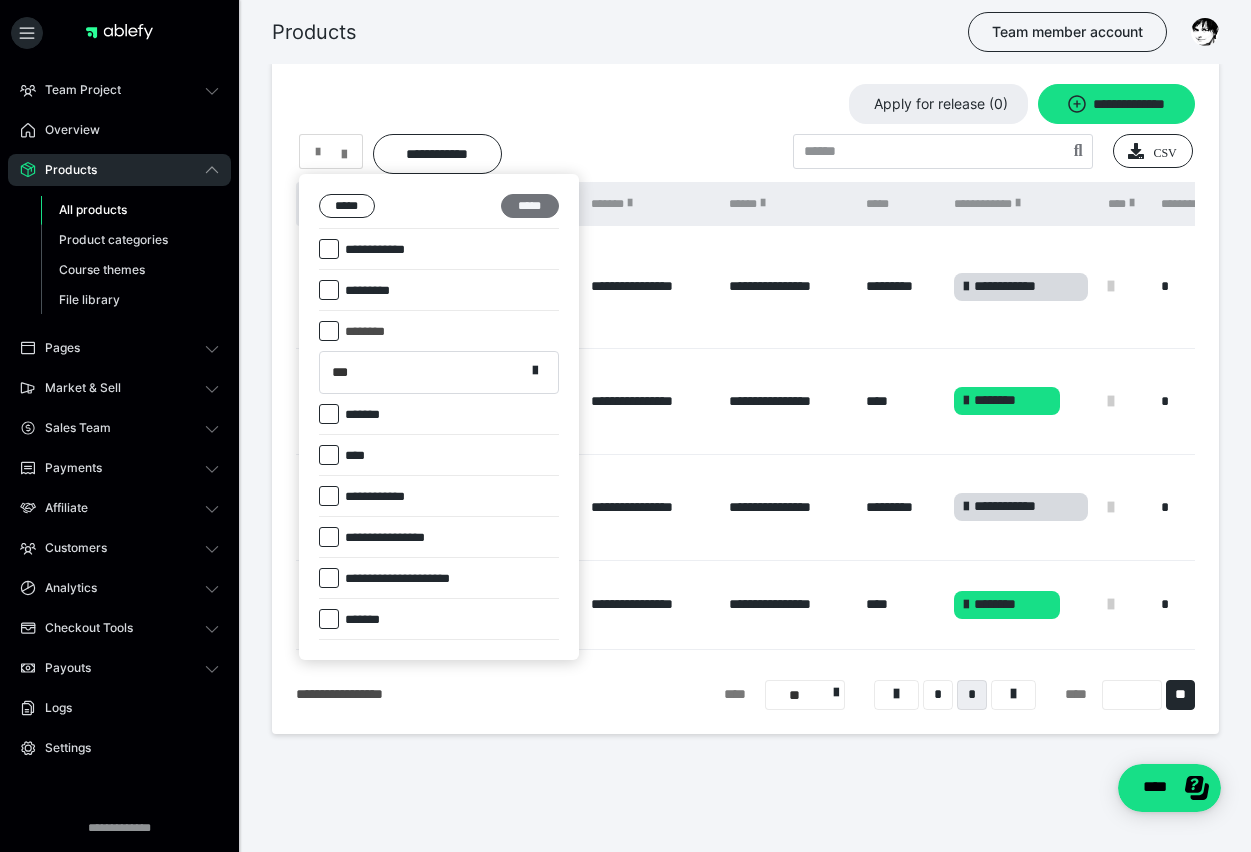 click on "*****" at bounding box center [530, 206] 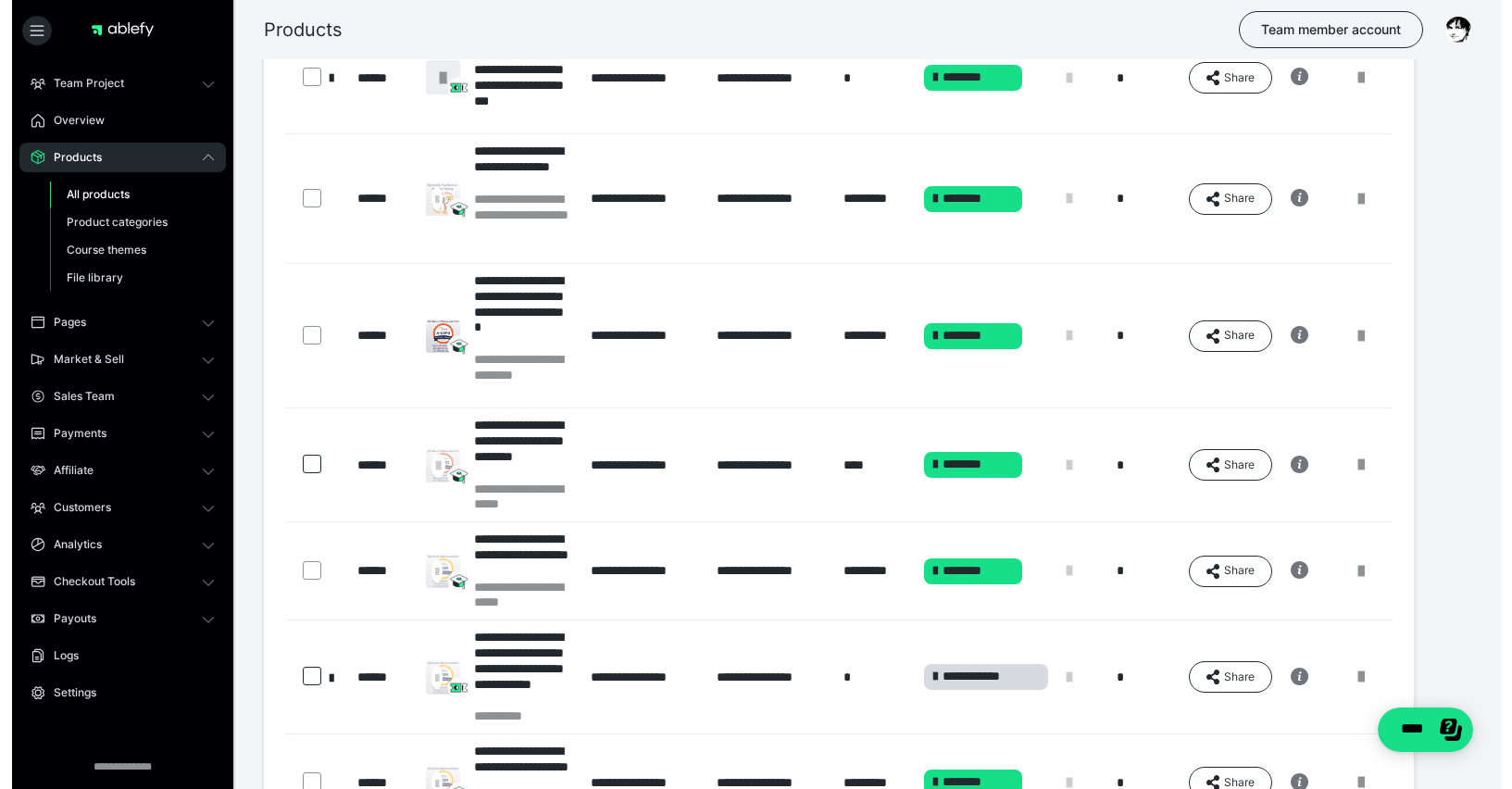 scroll, scrollTop: 587, scrollLeft: 0, axis: vertical 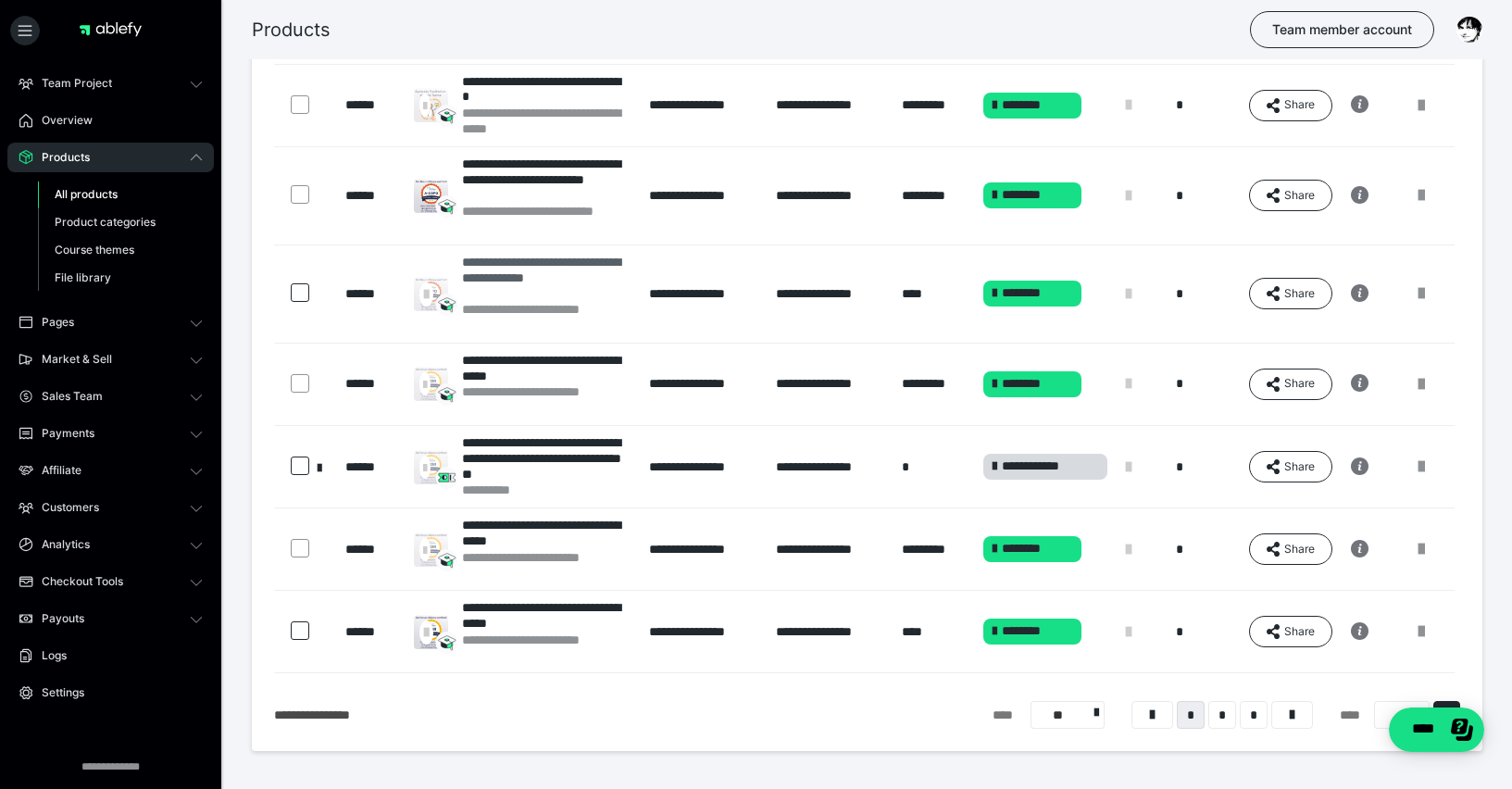 click on "**********" at bounding box center (545, 278) 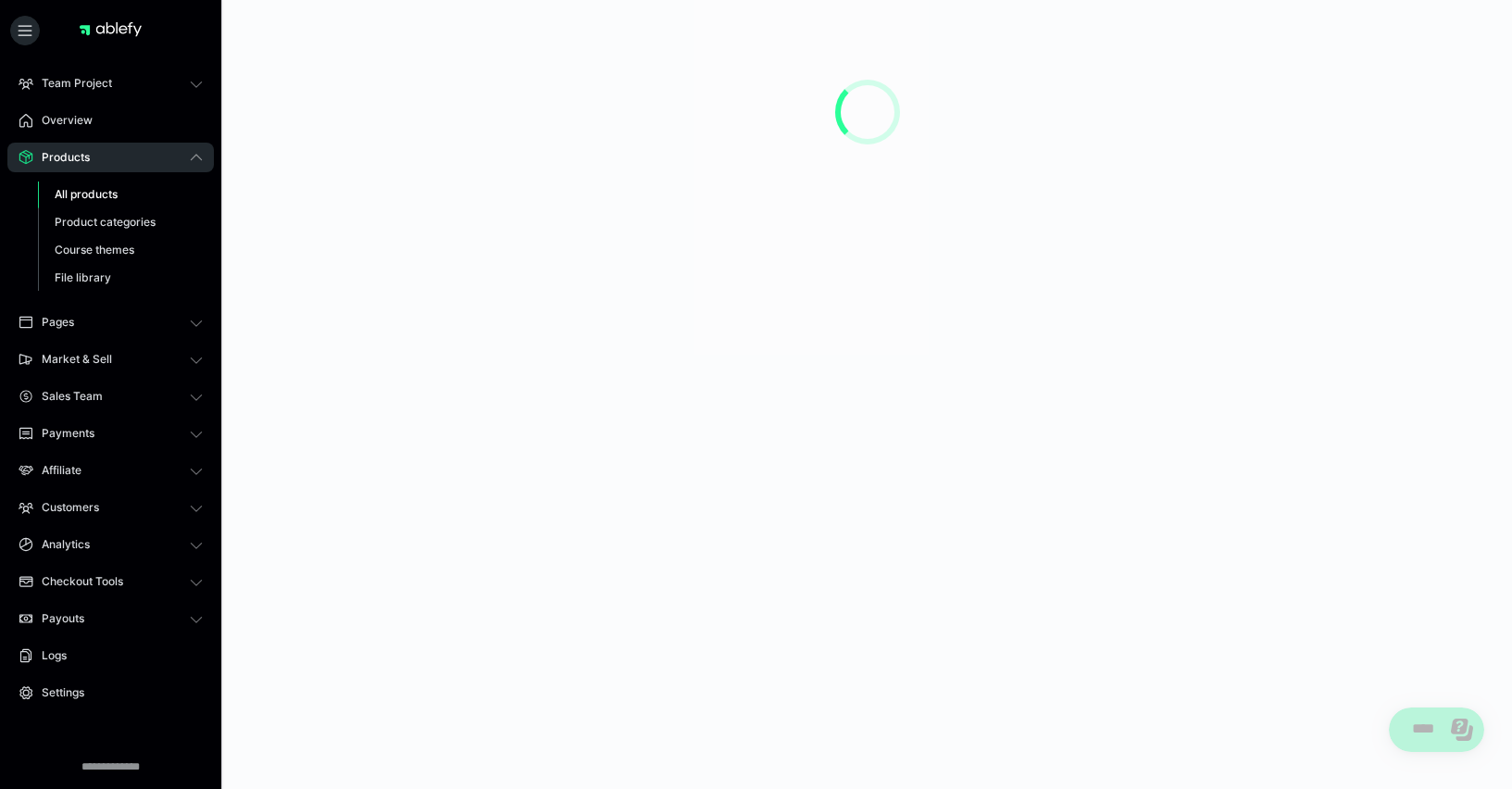 scroll, scrollTop: 0, scrollLeft: 0, axis: both 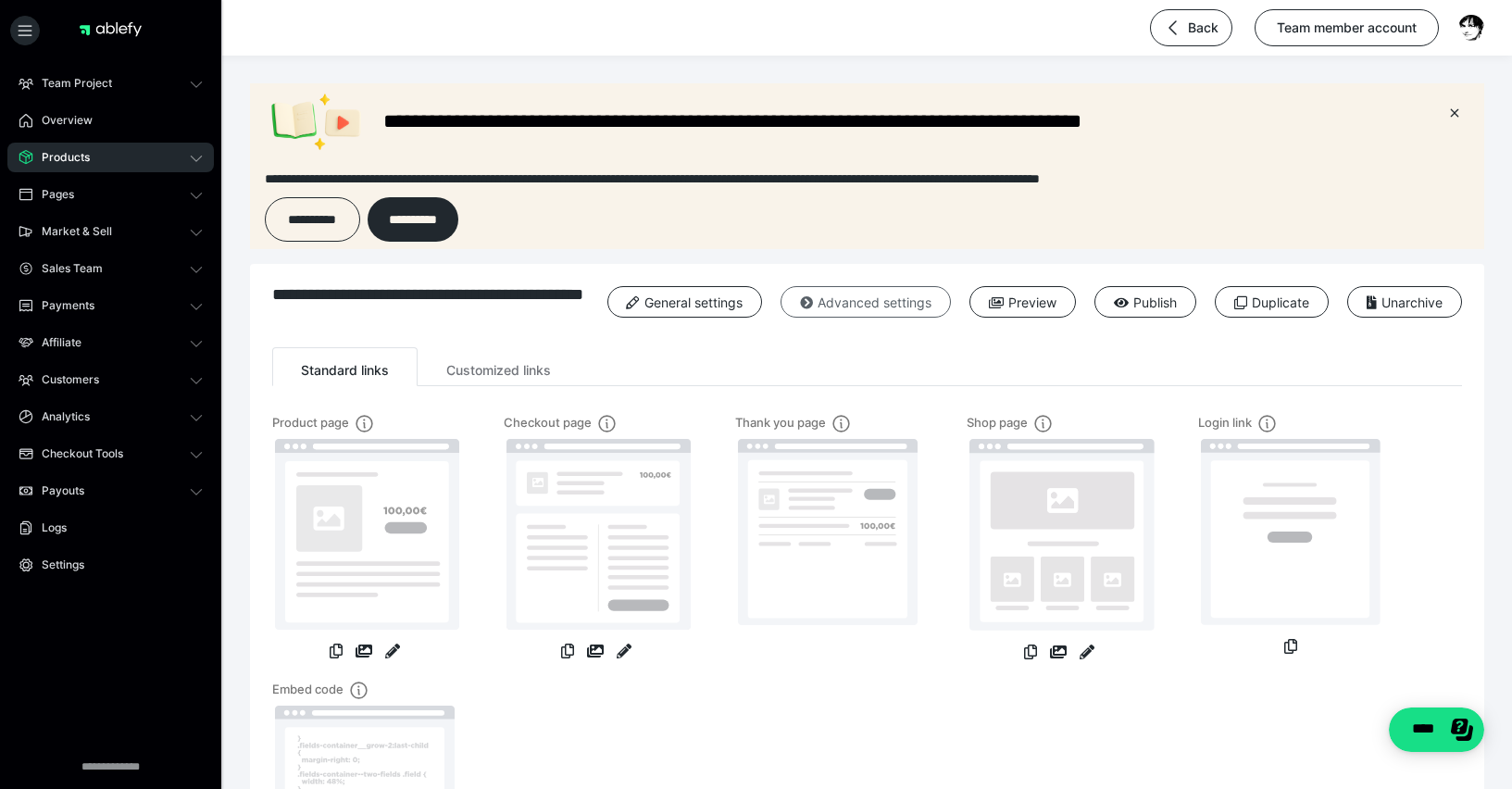 click on "Advanced settings" at bounding box center (866, 302) 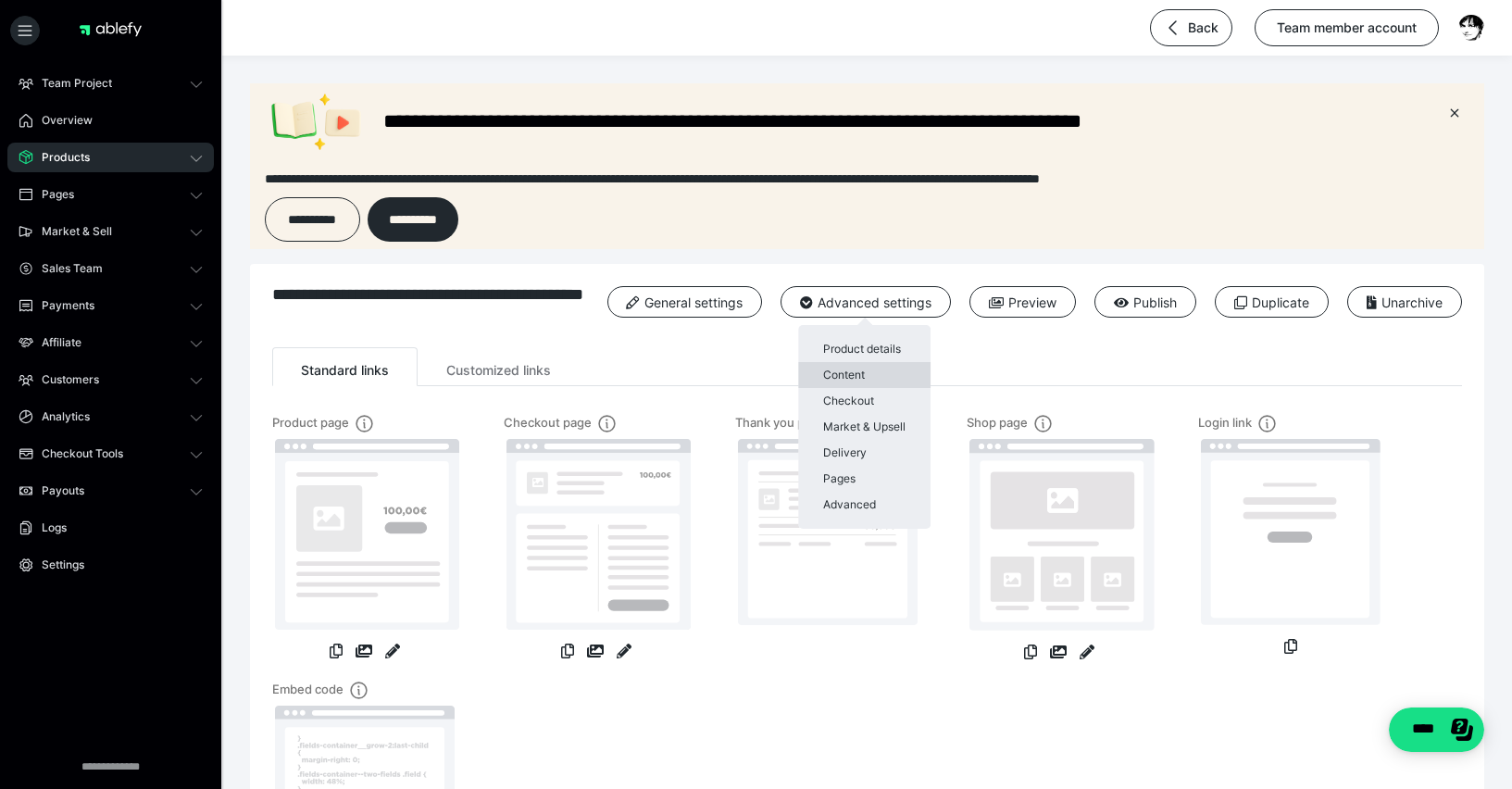 click on "Content" at bounding box center [864, 375] 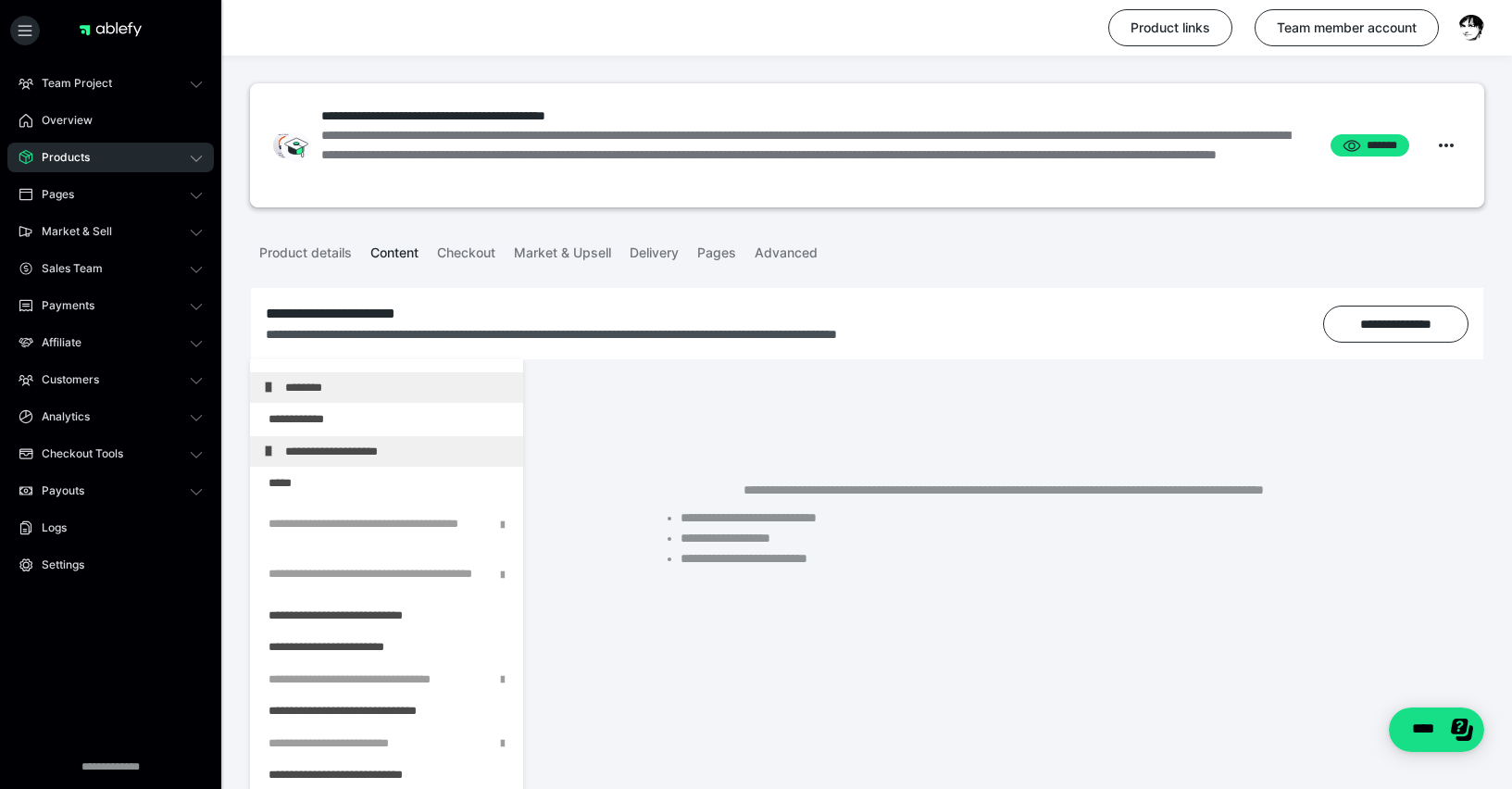 scroll, scrollTop: 702, scrollLeft: 0, axis: vertical 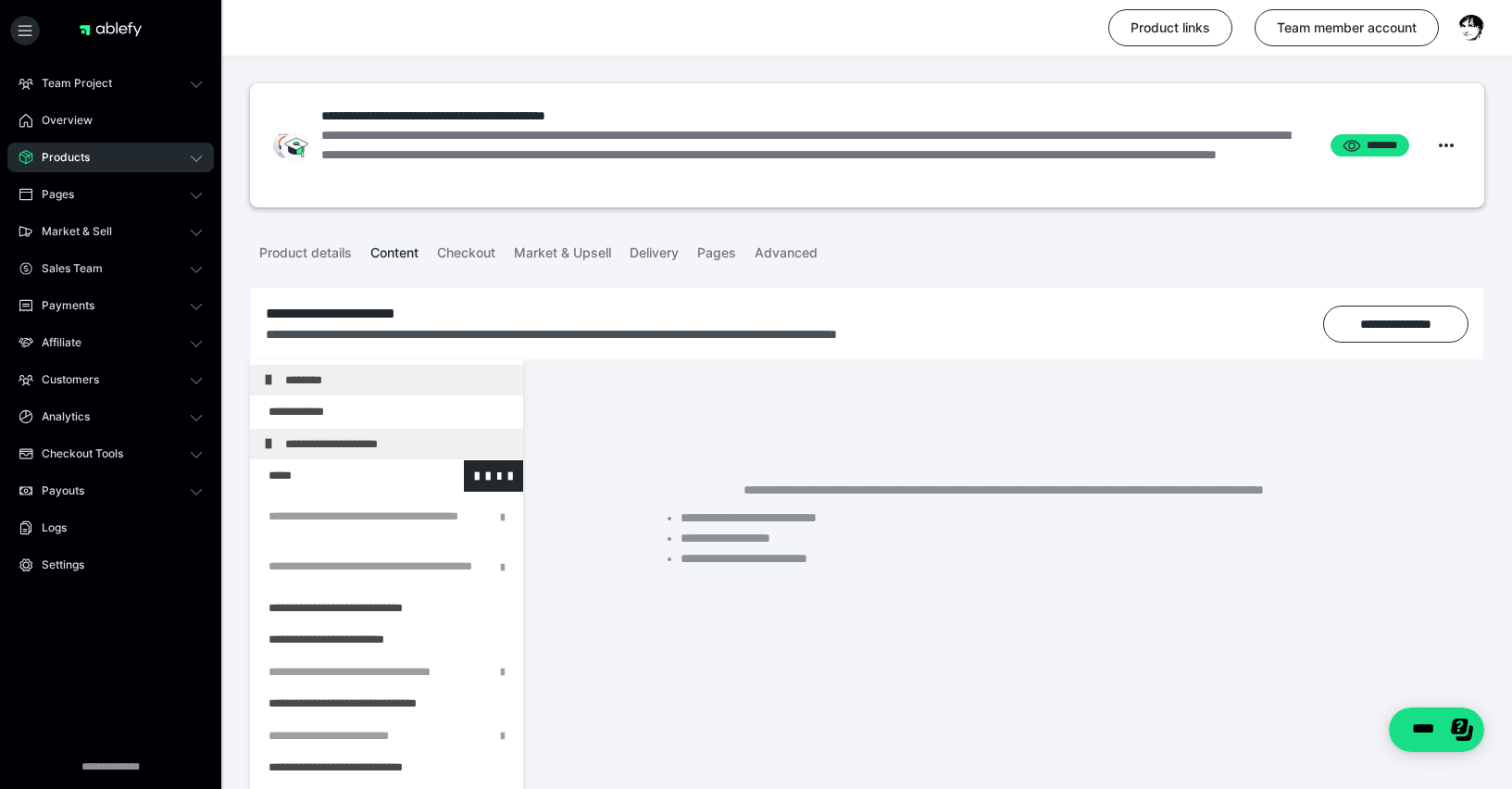 click at bounding box center [338, 476] 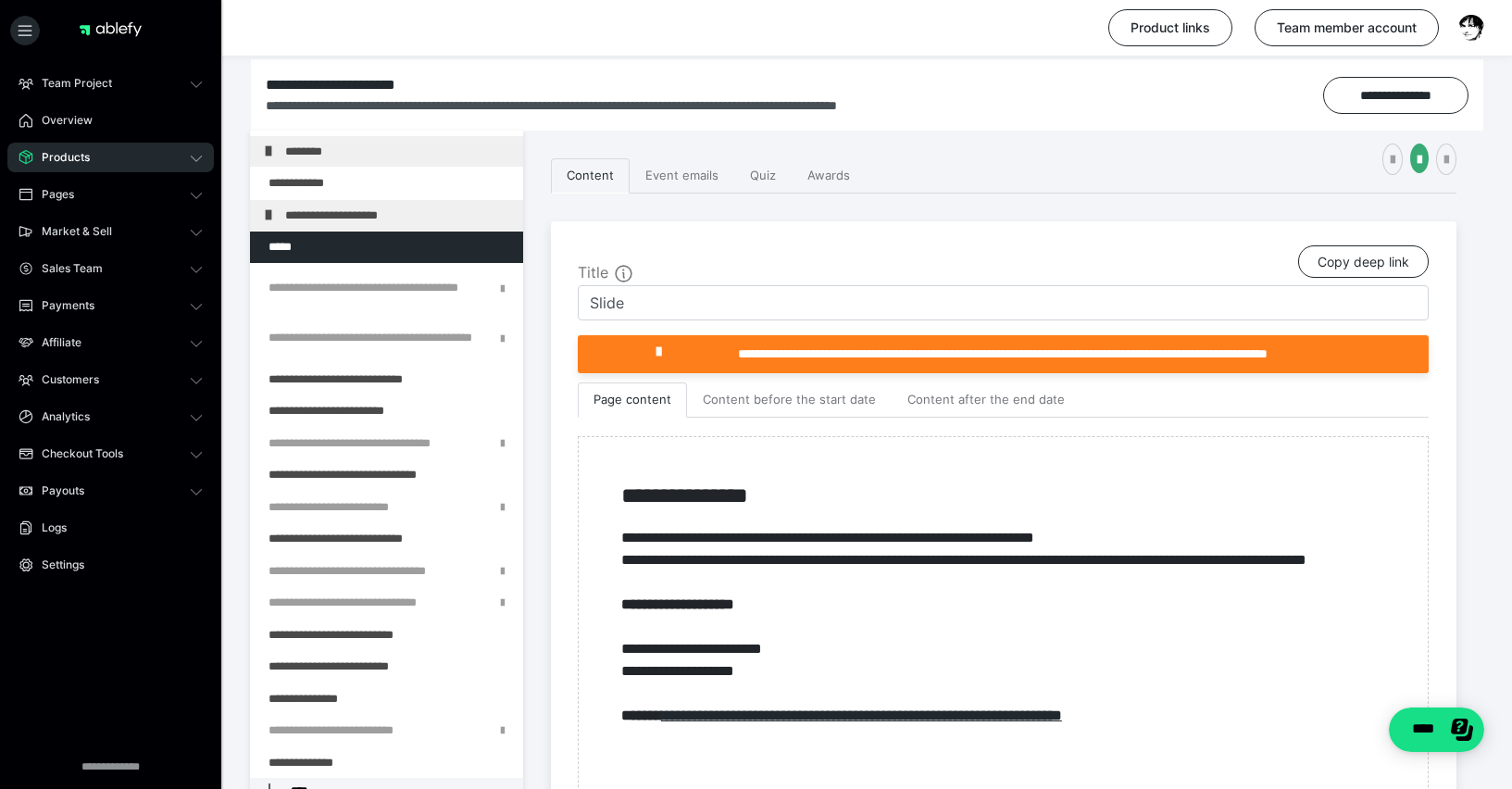 scroll, scrollTop: 369, scrollLeft: 0, axis: vertical 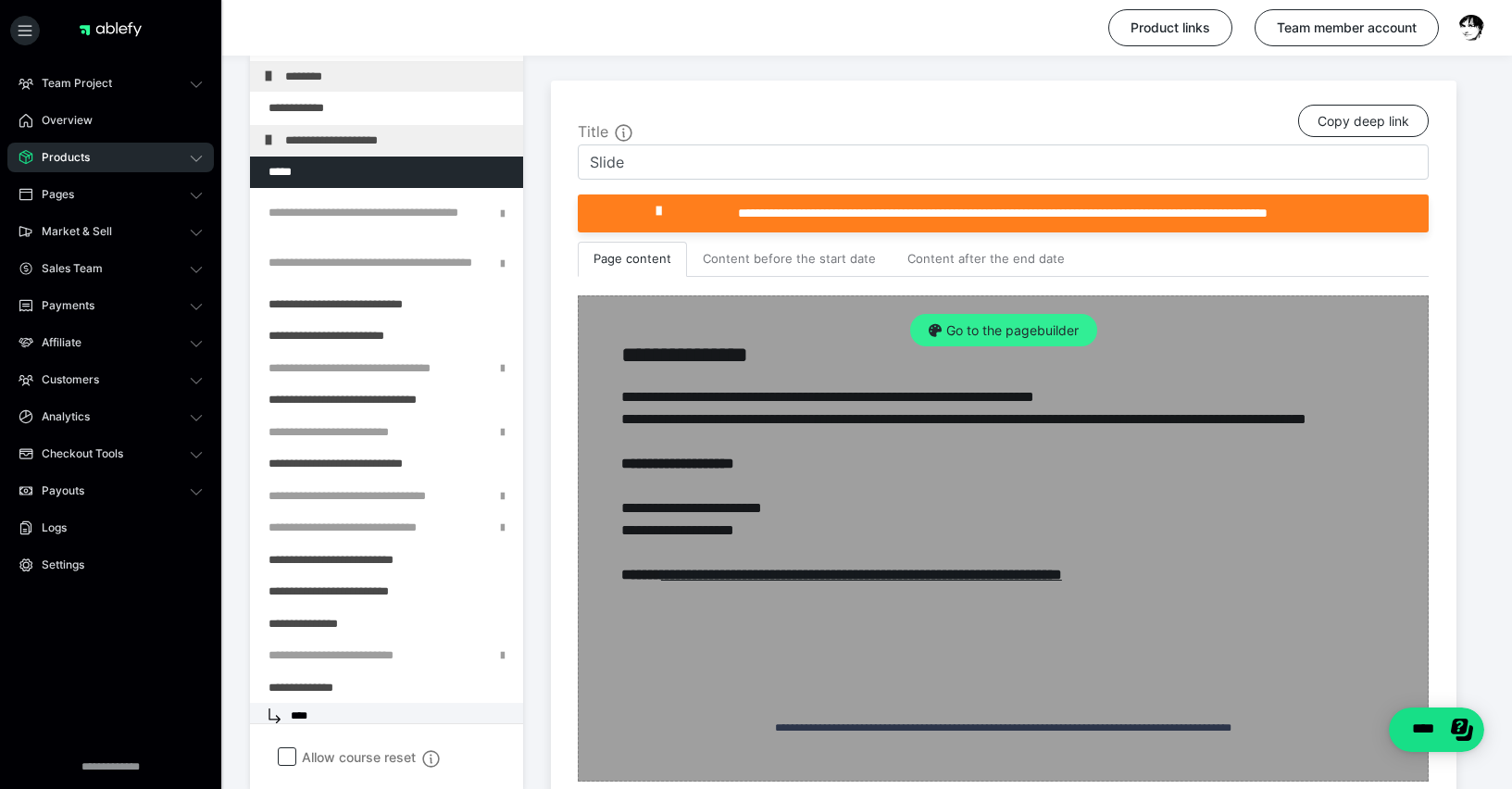 click on "Go to the pagebuilder" at bounding box center (1004, 331) 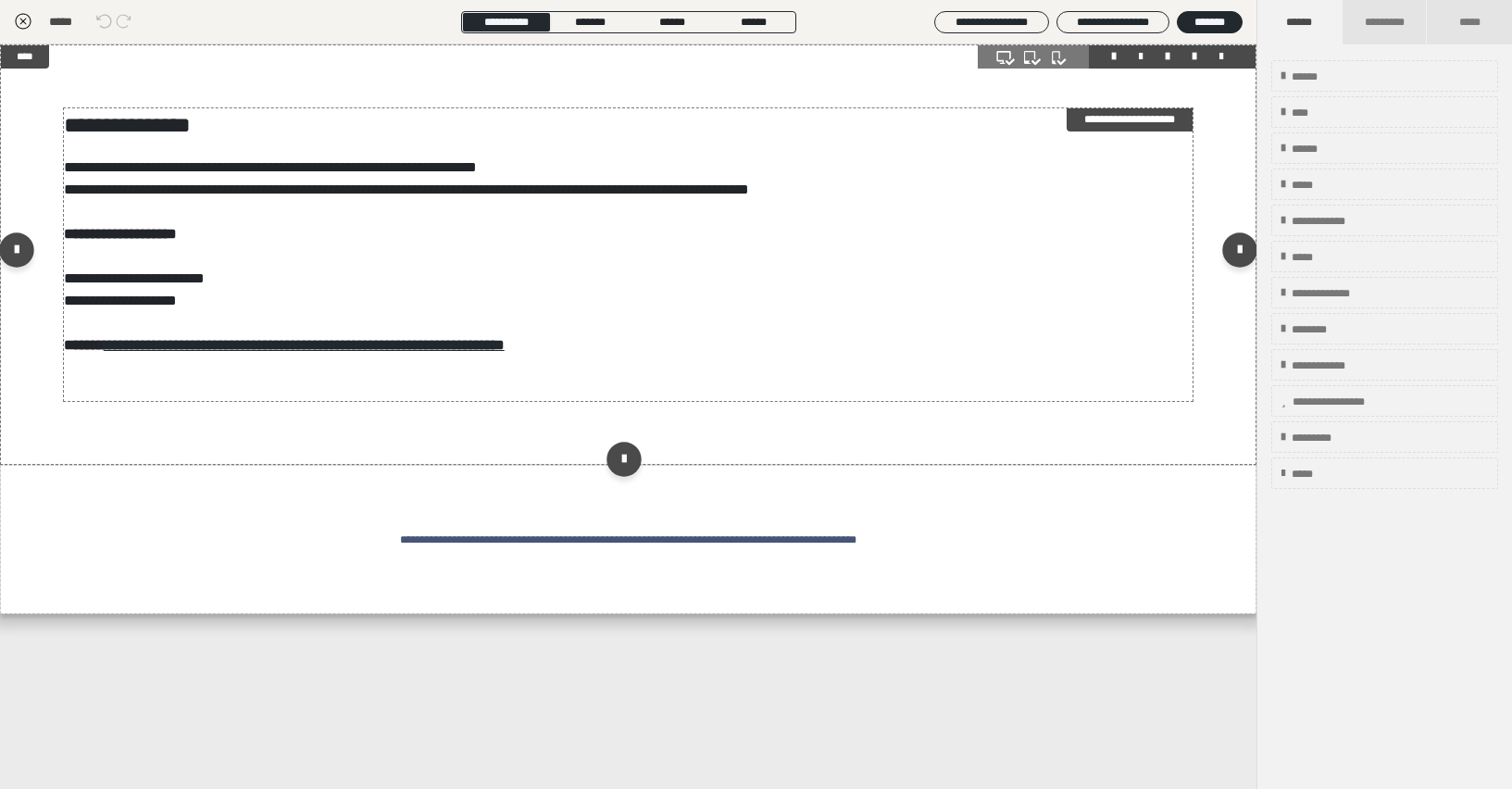 click on "**********" at bounding box center [629, 255] 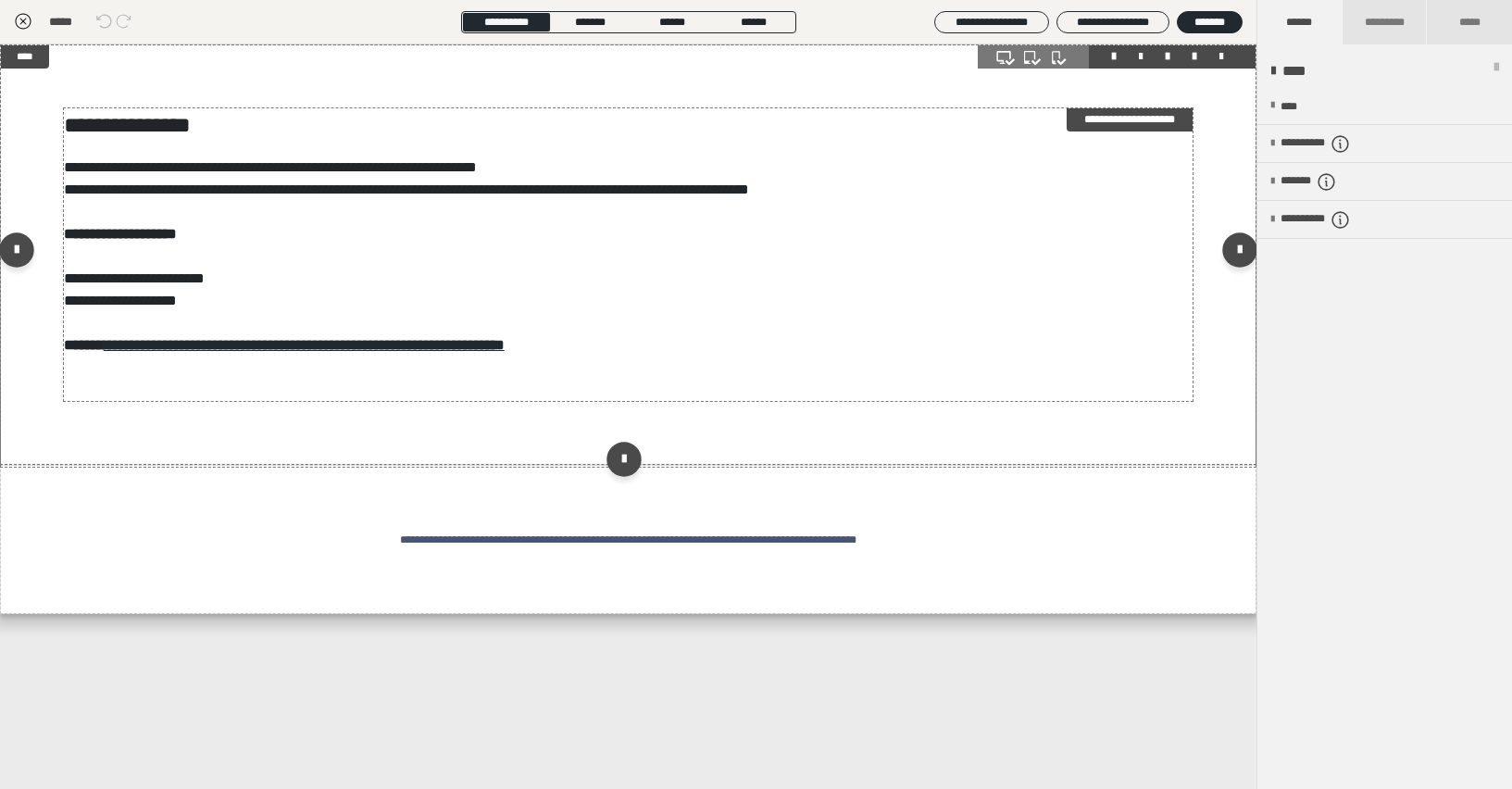 click on "**********" at bounding box center (629, 255) 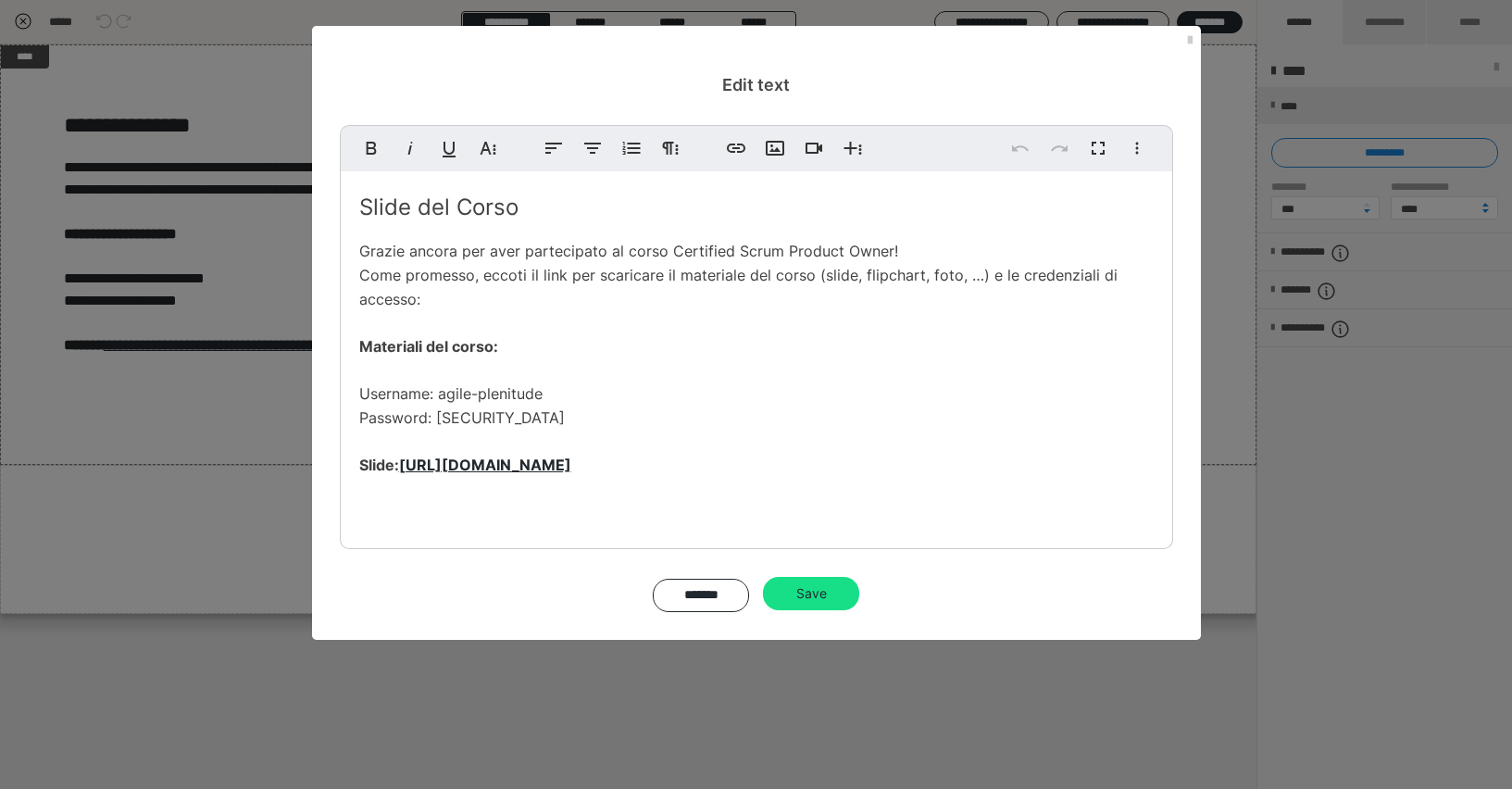 click on "Slide del Corso Grazie ancora per aver partecipato al corso Certified Scrum Product Owner!  Come promesso, eccoti il link per scaricare il materiale del corso (slide, flipchart, foto, …) e le credenziali di accesso: Materiali del corso:  Username: agile-plenitude Password: 05-25-CSPO Slide:  https://downloads.connexxo.com/2025-05-14_eni-online/2025-05-14-CSPO.pdf" at bounding box center [756, 356] 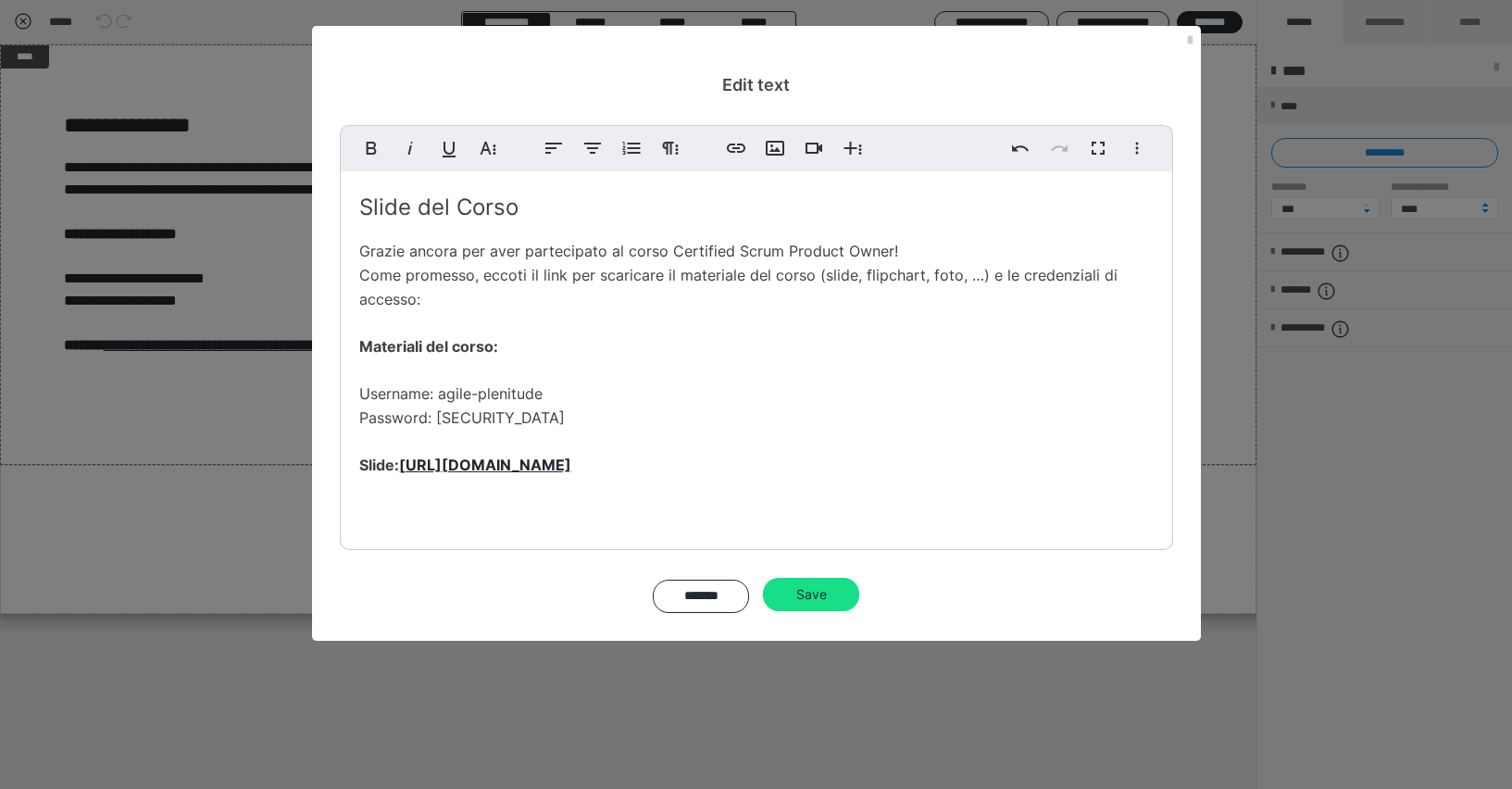 click on "Slide:" at bounding box center (379, 465) 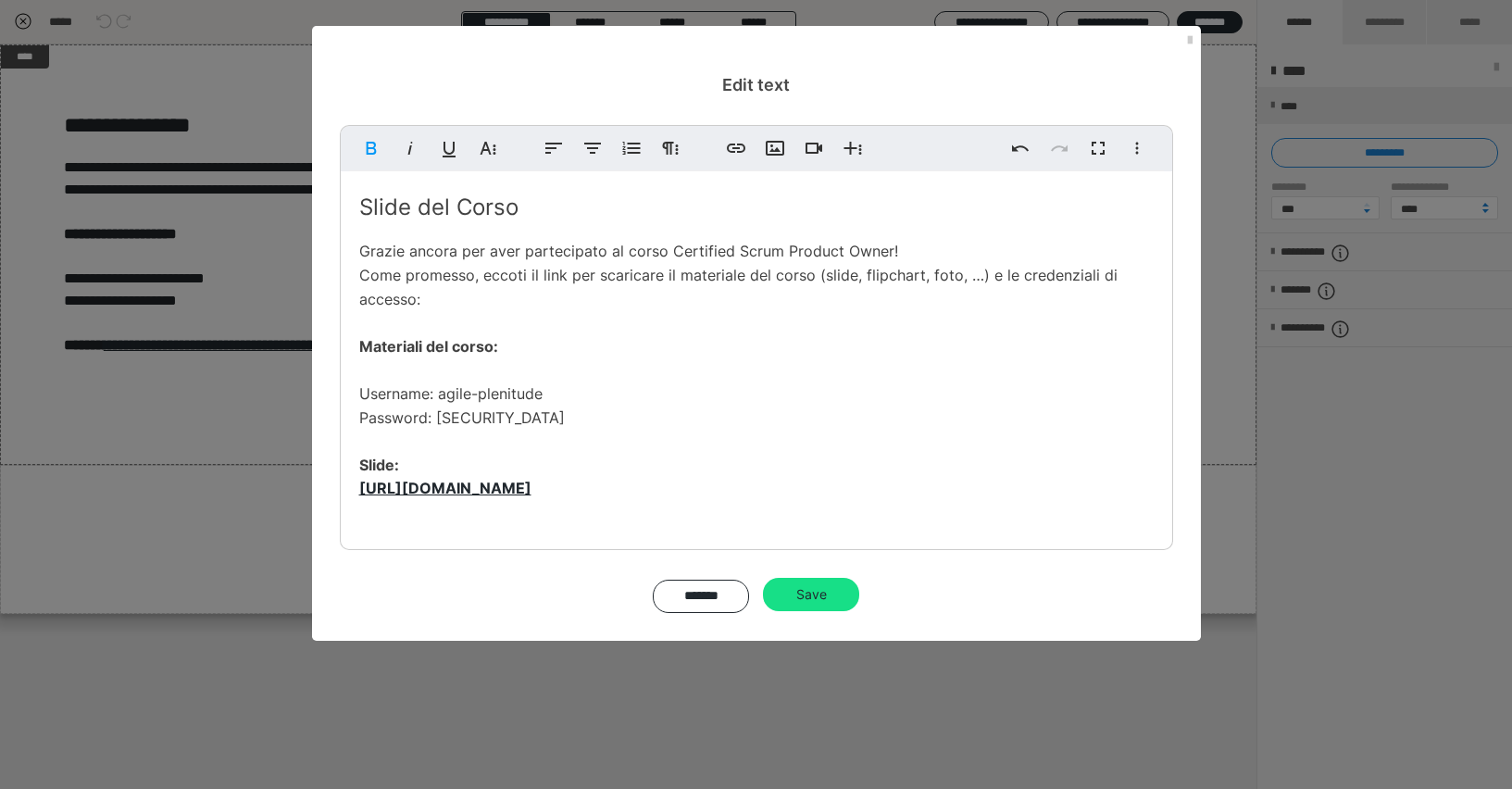 click on "Slide del Corso Grazie ancora per aver partecipato al corso Certified Scrum Product Owner!  Come promesso, eccoti il link per scaricare il materiale del corso (slide, flipchart, foto, …) e le credenziali di accesso: Materiali del corso:  Username: agile-plenitude Password: 05-25-CSPO Slide:  ​ https://downloads.connexxo.com/2025-05-14_eni-online/2025-05-14-CSPO.pdf ​" at bounding box center [756, 380] 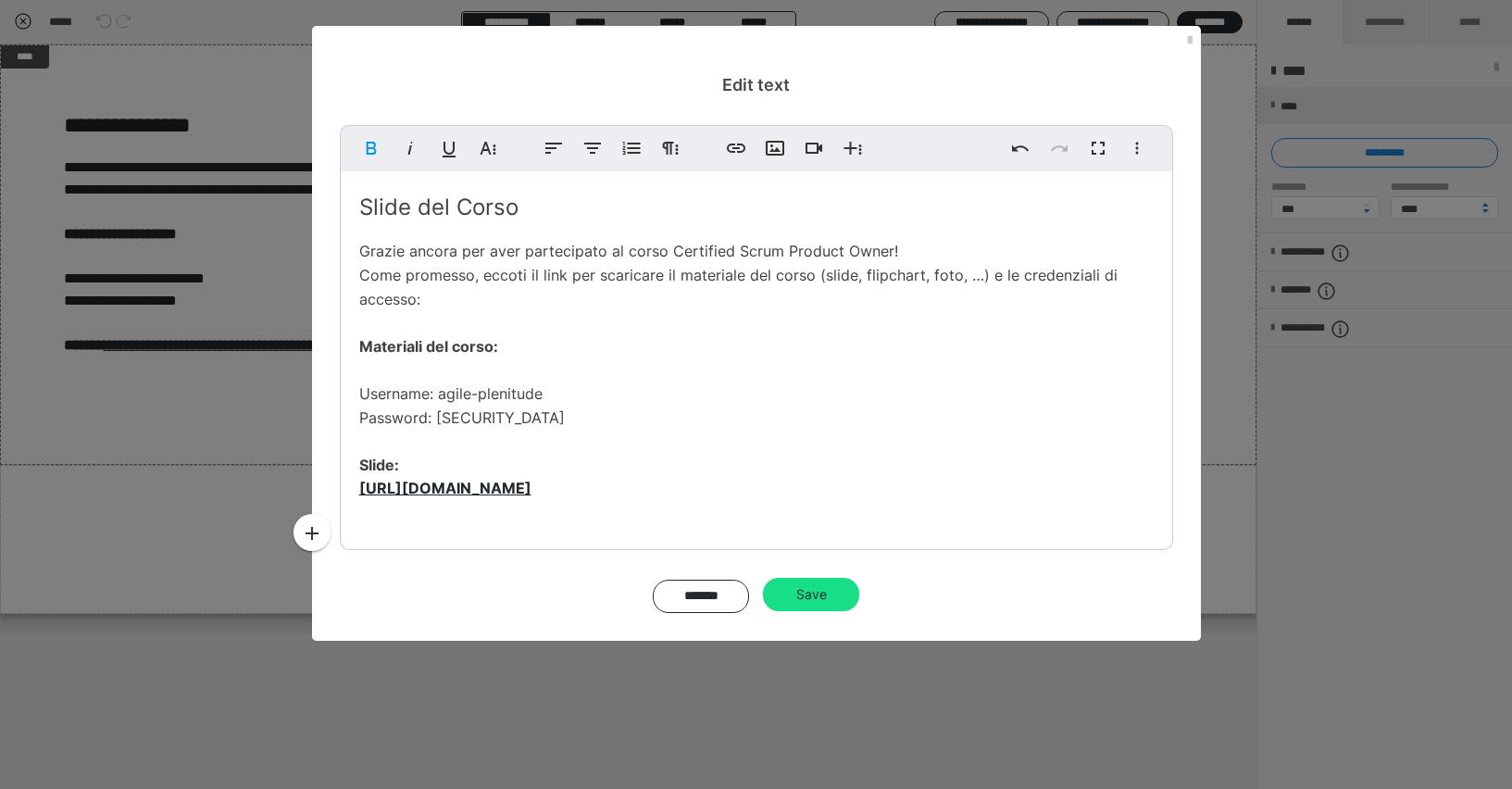 scroll, scrollTop: 8, scrollLeft: 0, axis: vertical 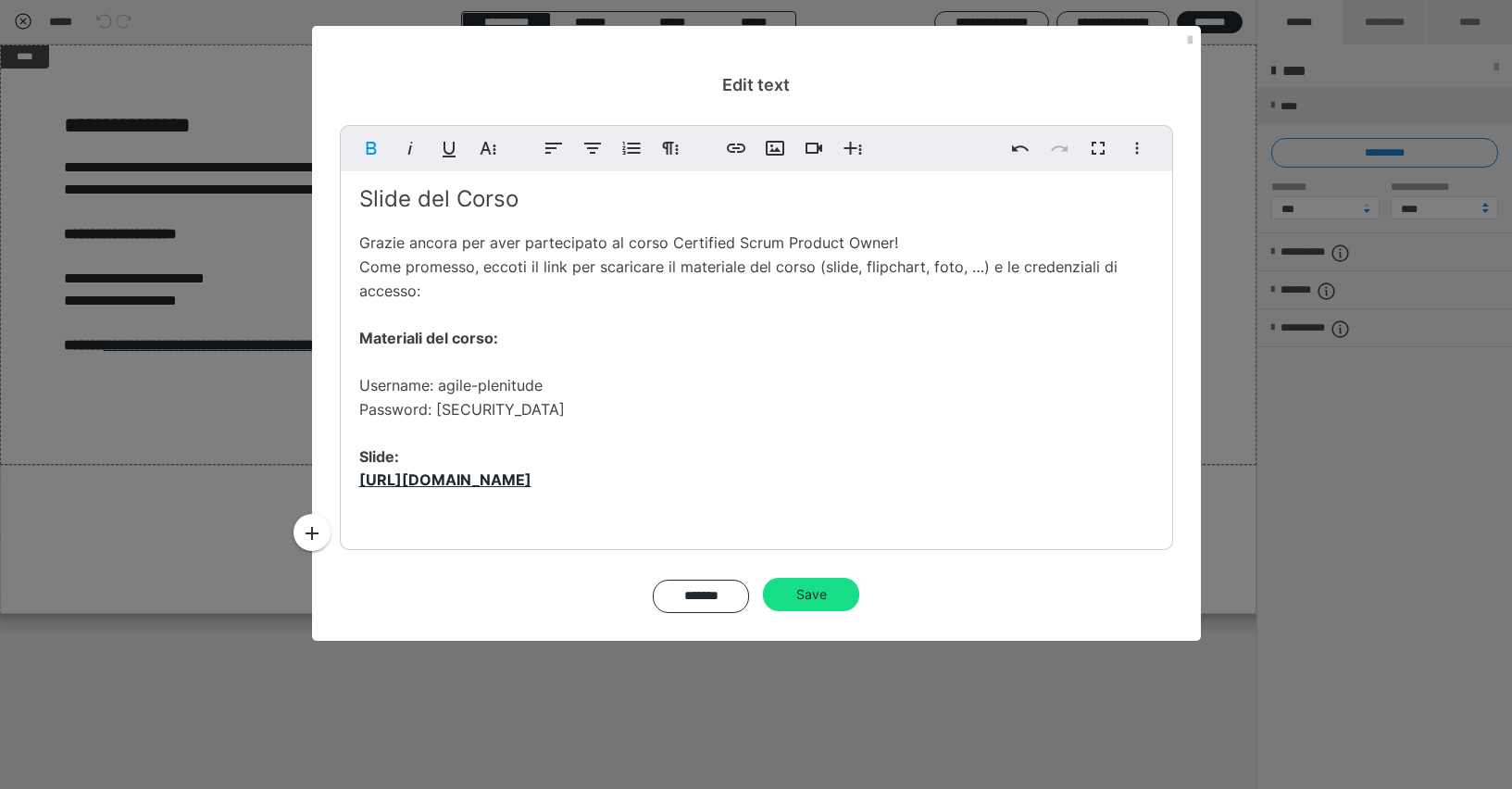 type 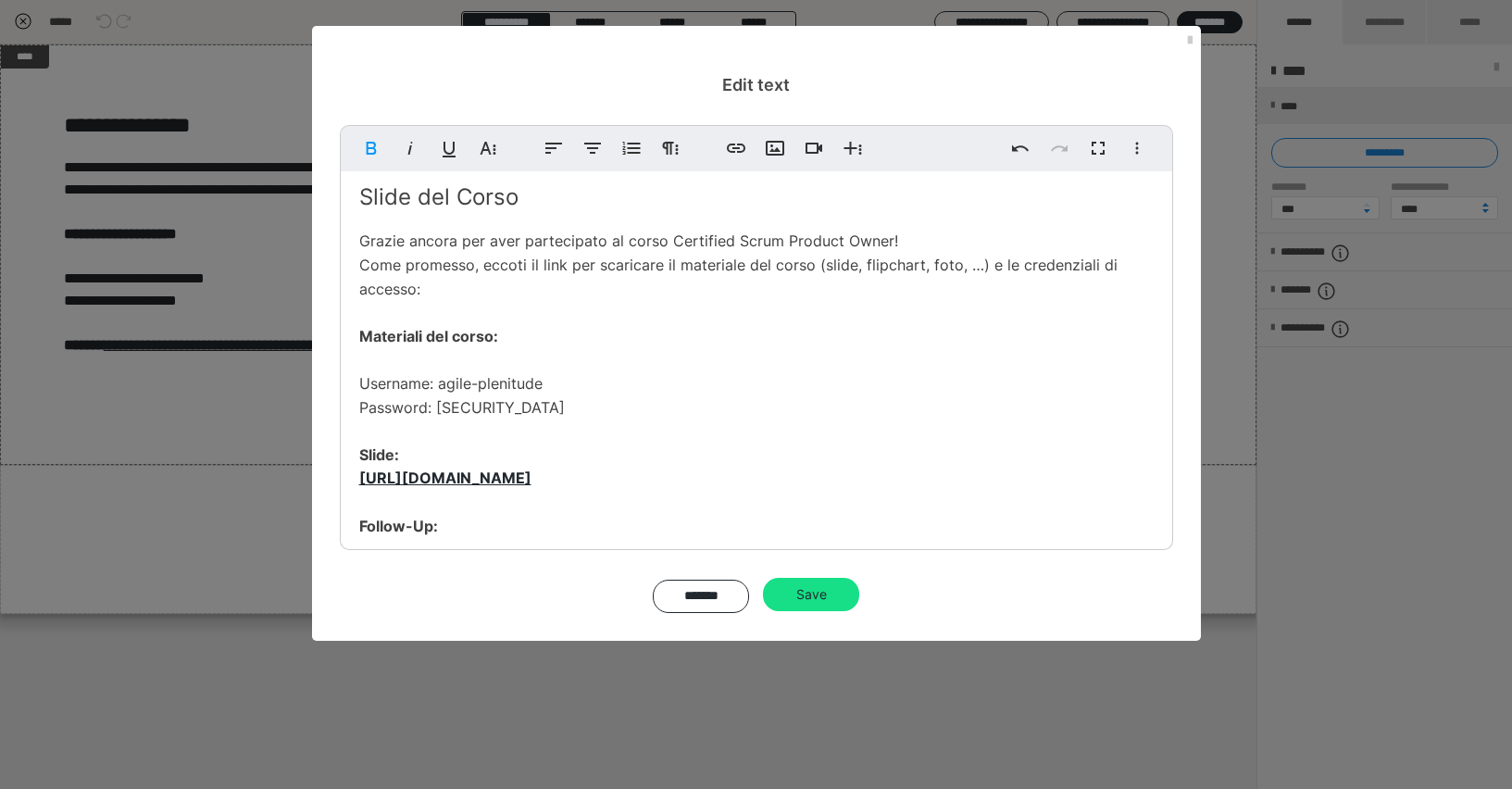 scroll, scrollTop: 33, scrollLeft: 0, axis: vertical 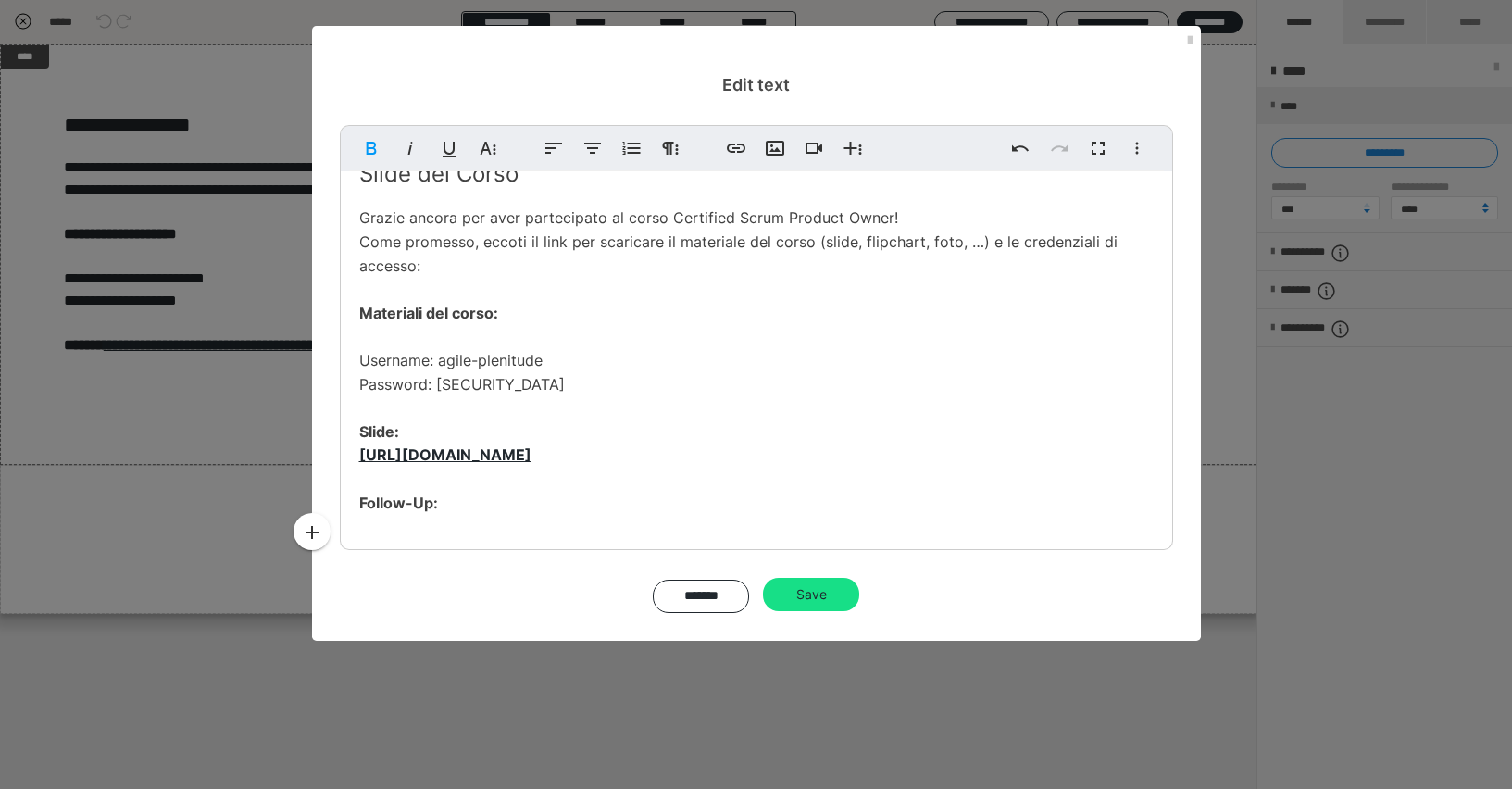 click on "Slide del Corso Grazie ancora per aver partecipato al corso Certified Scrum Product Owner!  Come promesso, eccoti il link per scaricare il materiale del corso (slide, flipchart, foto, …) e le credenziali di accesso: Materiali del corso:  Username: agile-plenitude Password: 05-25-CSPO Slide:  ​ https://downloads.connexxo.com/2025-05-14_eni-online/2025-05-14-CSPO.pdf ​ Follow-Up:  ​ ​" at bounding box center (756, 382) 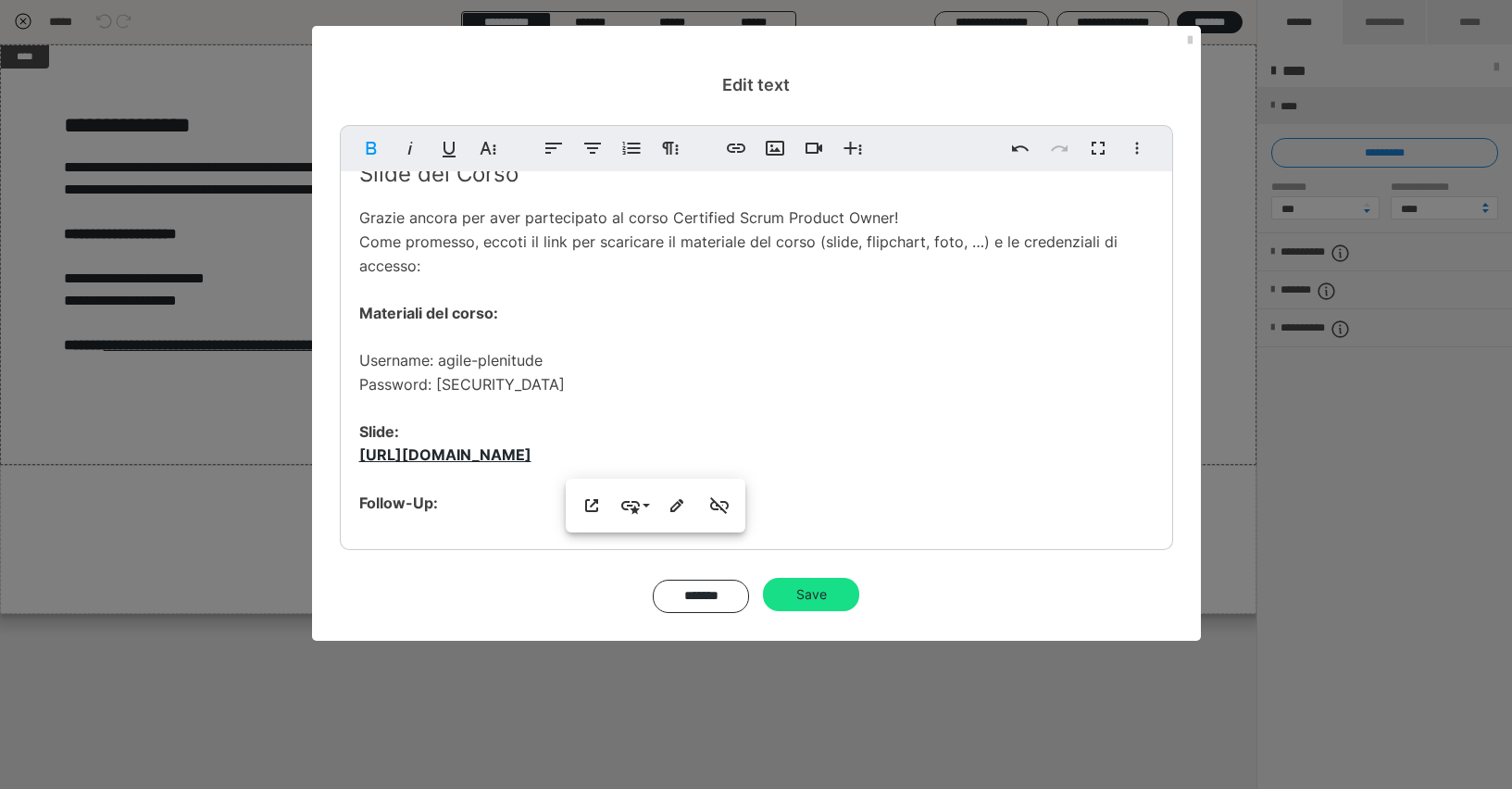 drag, startPoint x: 968, startPoint y: 462, endPoint x: 331, endPoint y: 458, distance: 637.01256 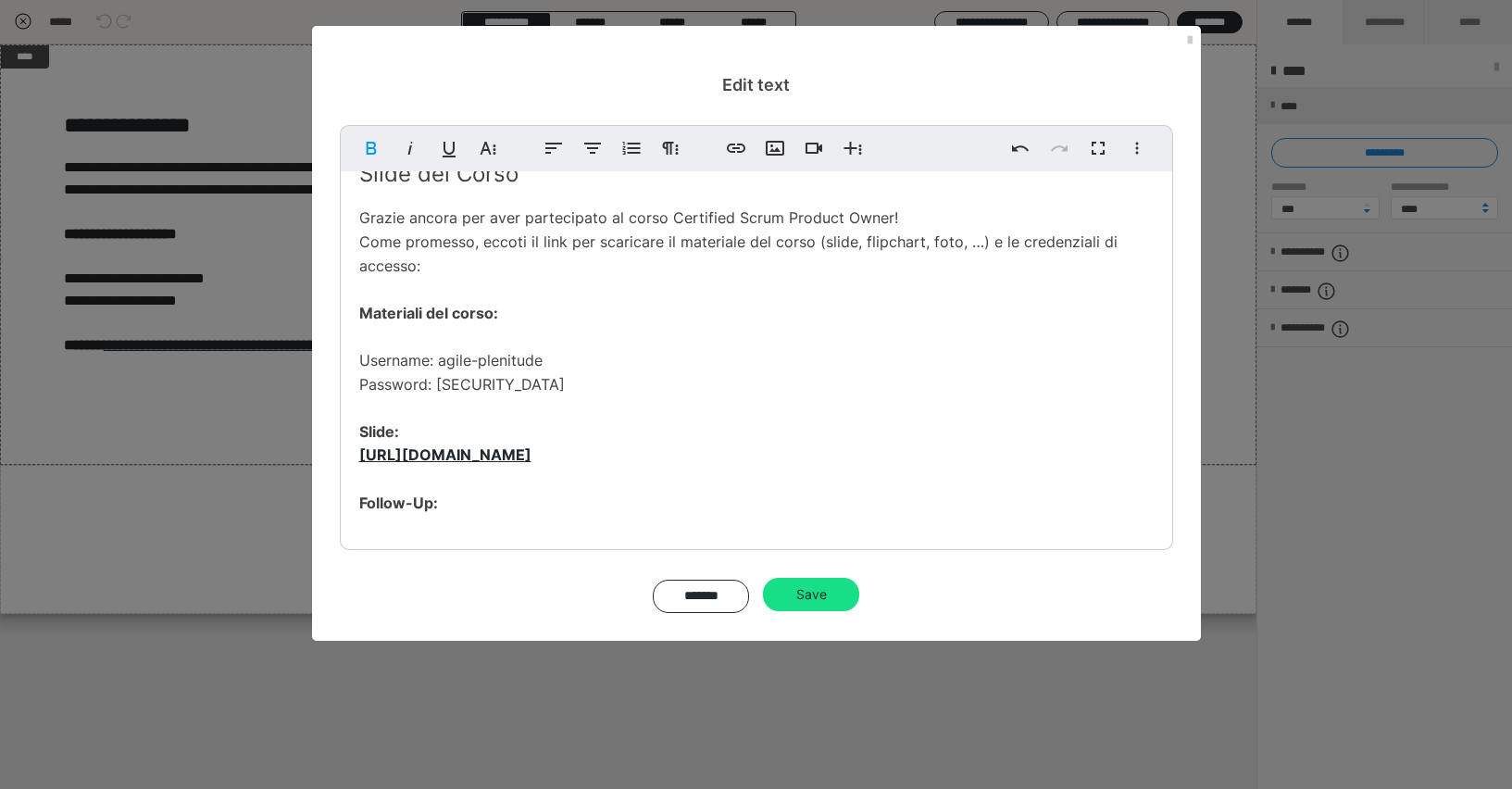 copy on "​ https://downloads.connexxo.com/2025-05-14_eni-online/2025-05-14-CSPO.pdf" 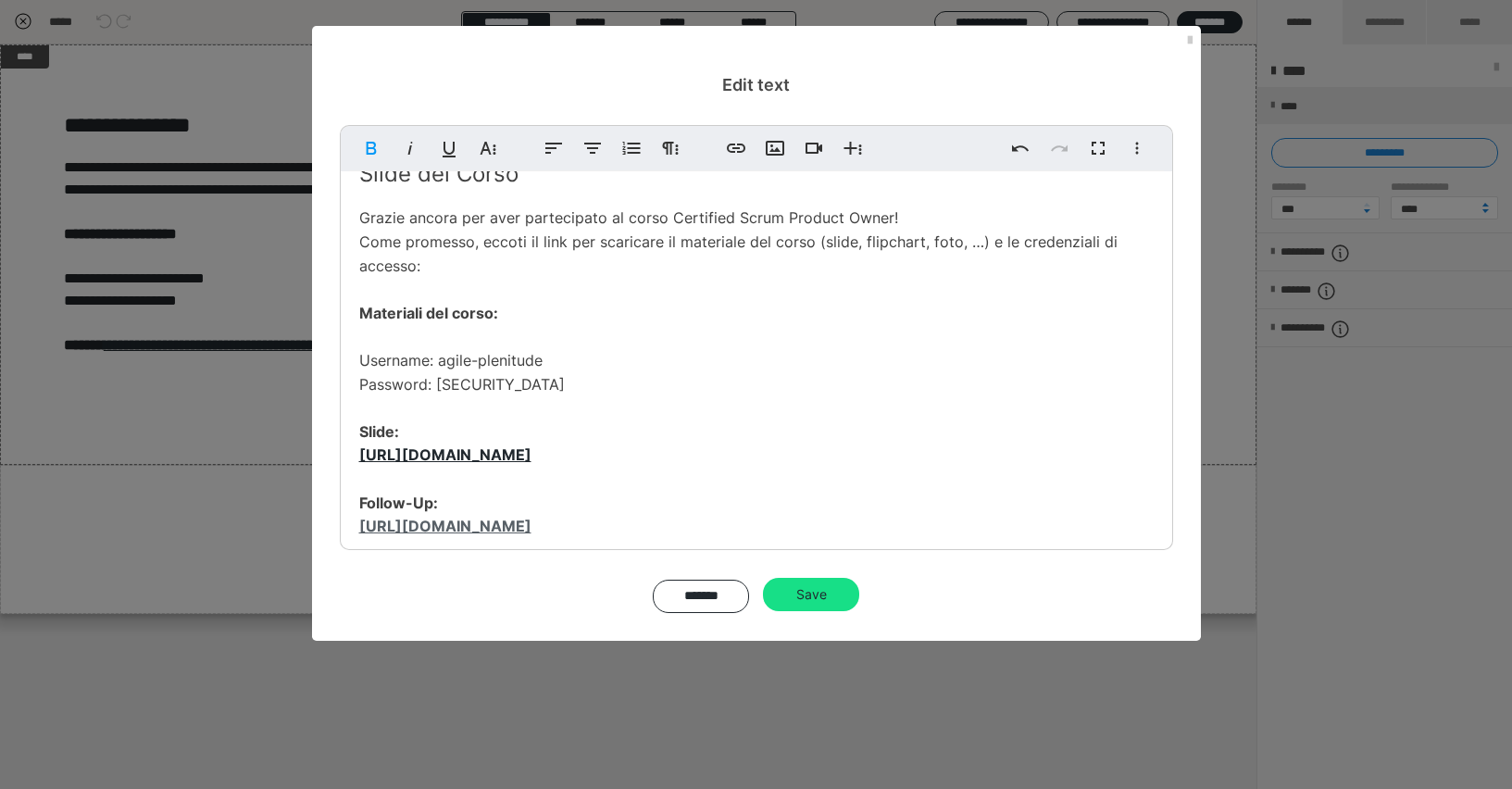 click on "https://downloads.connexxo.com/2025-05-14_eni-online/2025-05-14-CSPO.pdf" at bounding box center [445, 526] 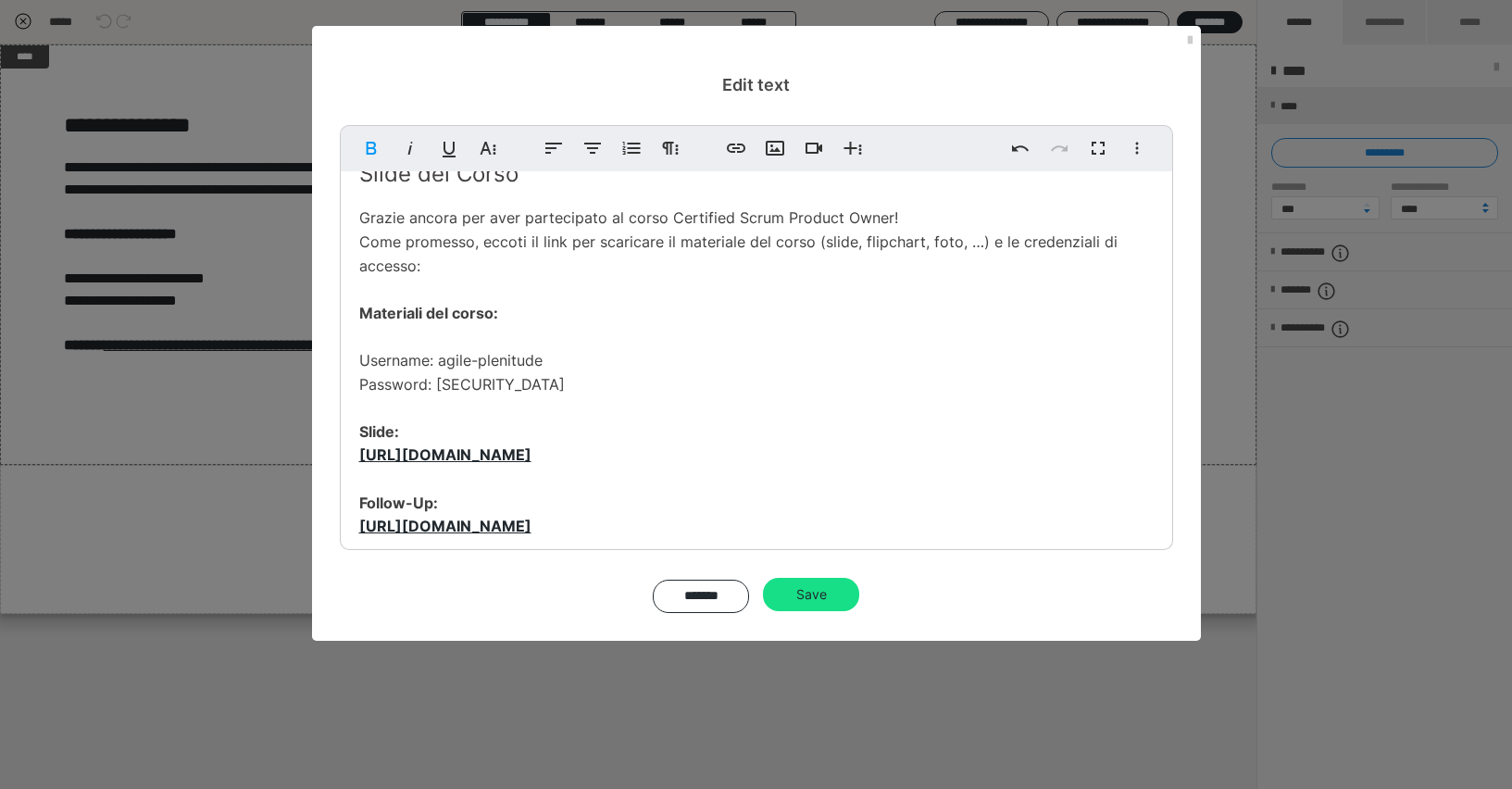 scroll, scrollTop: 34, scrollLeft: 0, axis: vertical 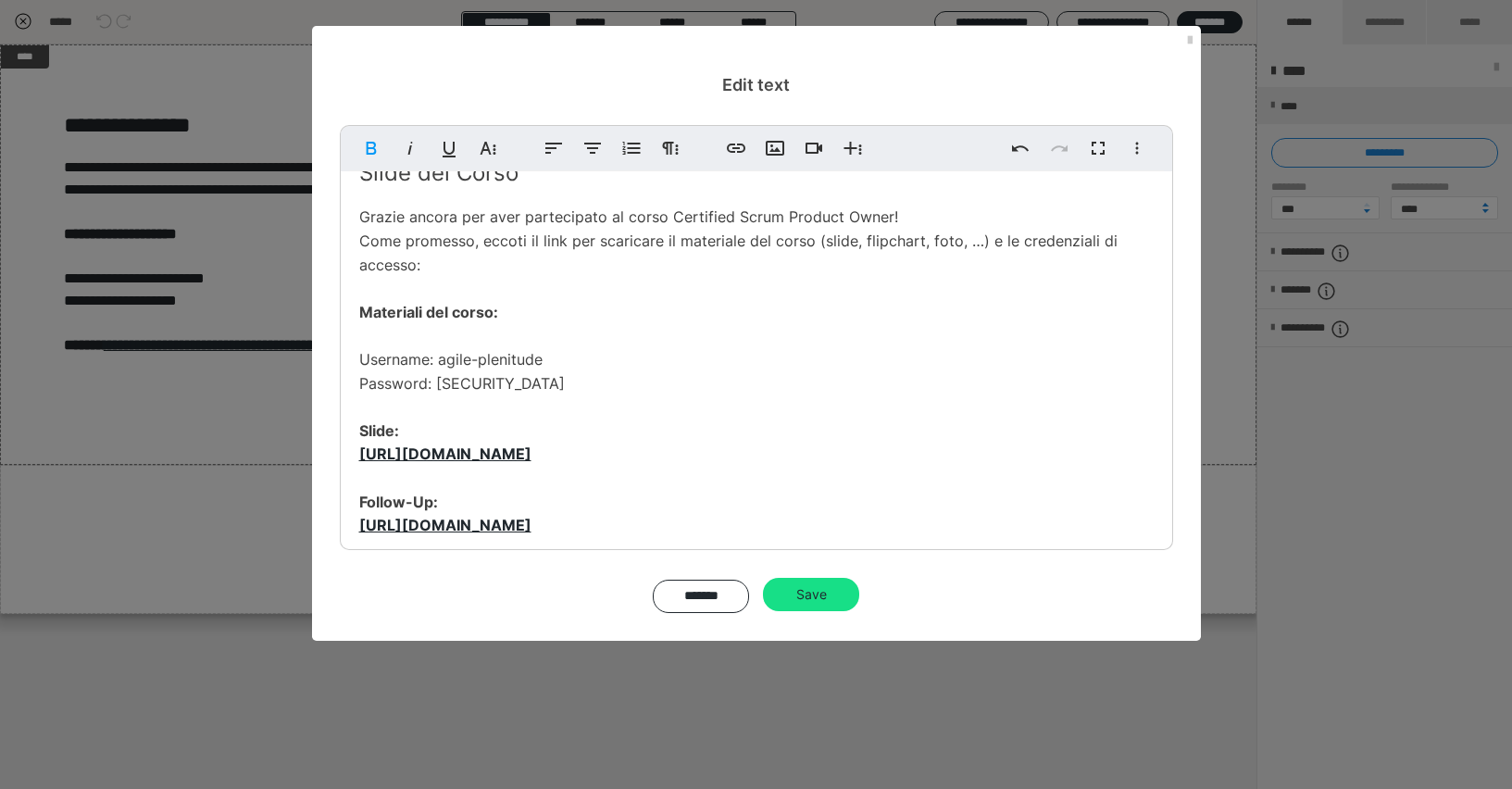 click on "Slide del Corso Grazie ancora per aver partecipato al corso Certified Scrum Product Owner!  Come promesso, eccoti il link per scaricare il materiale del corso (slide, flipchart, foto, …) e le credenziali di accesso: Materiali del corso:  Username: agile-plenitude Password: 05-25-CSPO Slide:  ​ https://downloads.connexxo.com/2025-05-14_eni-online/2025-05-14-CSPO.pdf ​ Follow-Up:  ​ ​ https://downloads.connexxo.com/2025-05-14_eni-online/2025-05-14-CSPO-final.pdf ​" at bounding box center [756, 381] 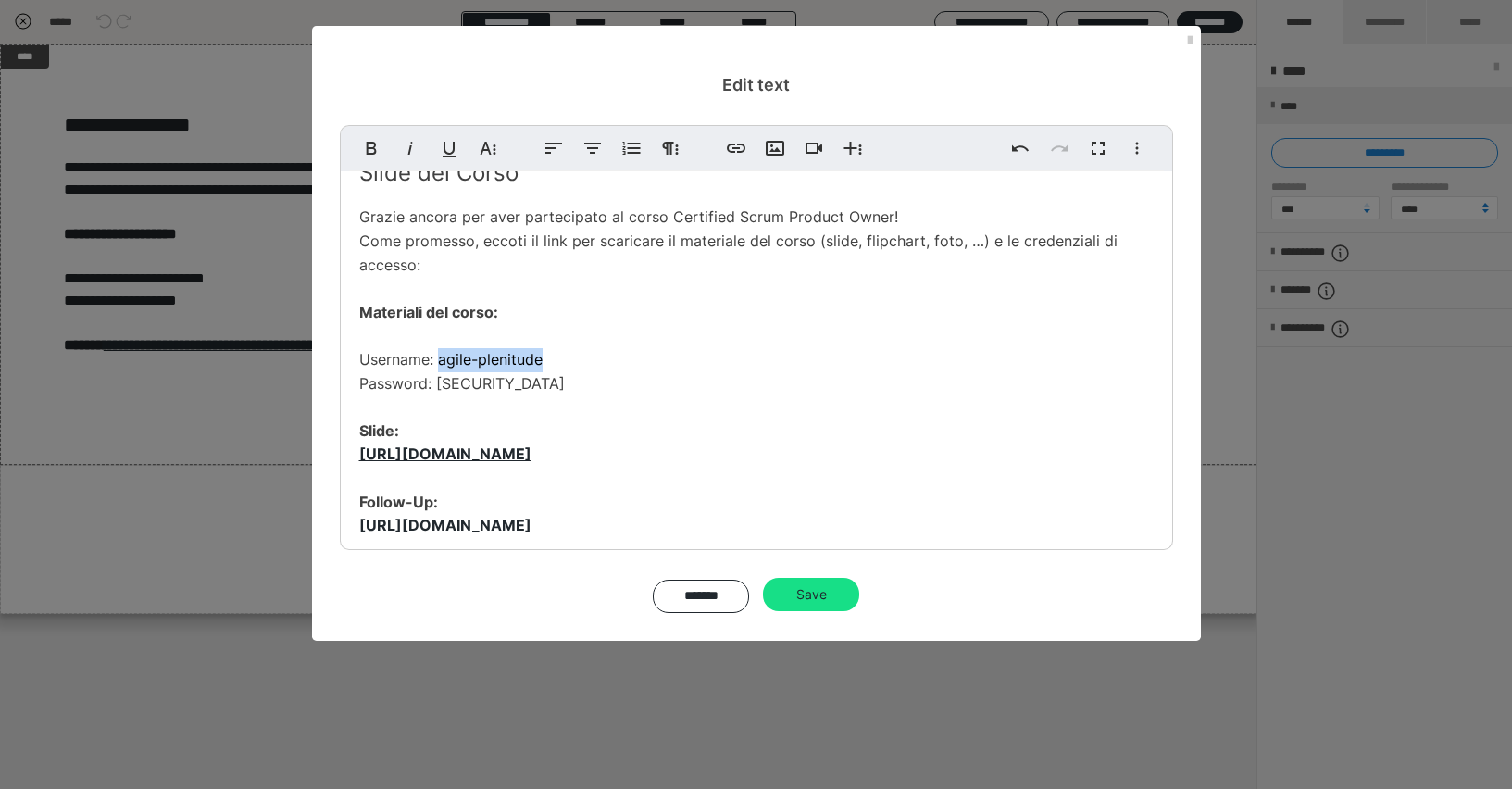 drag, startPoint x: 439, startPoint y: 364, endPoint x: 542, endPoint y: 371, distance: 103.23759 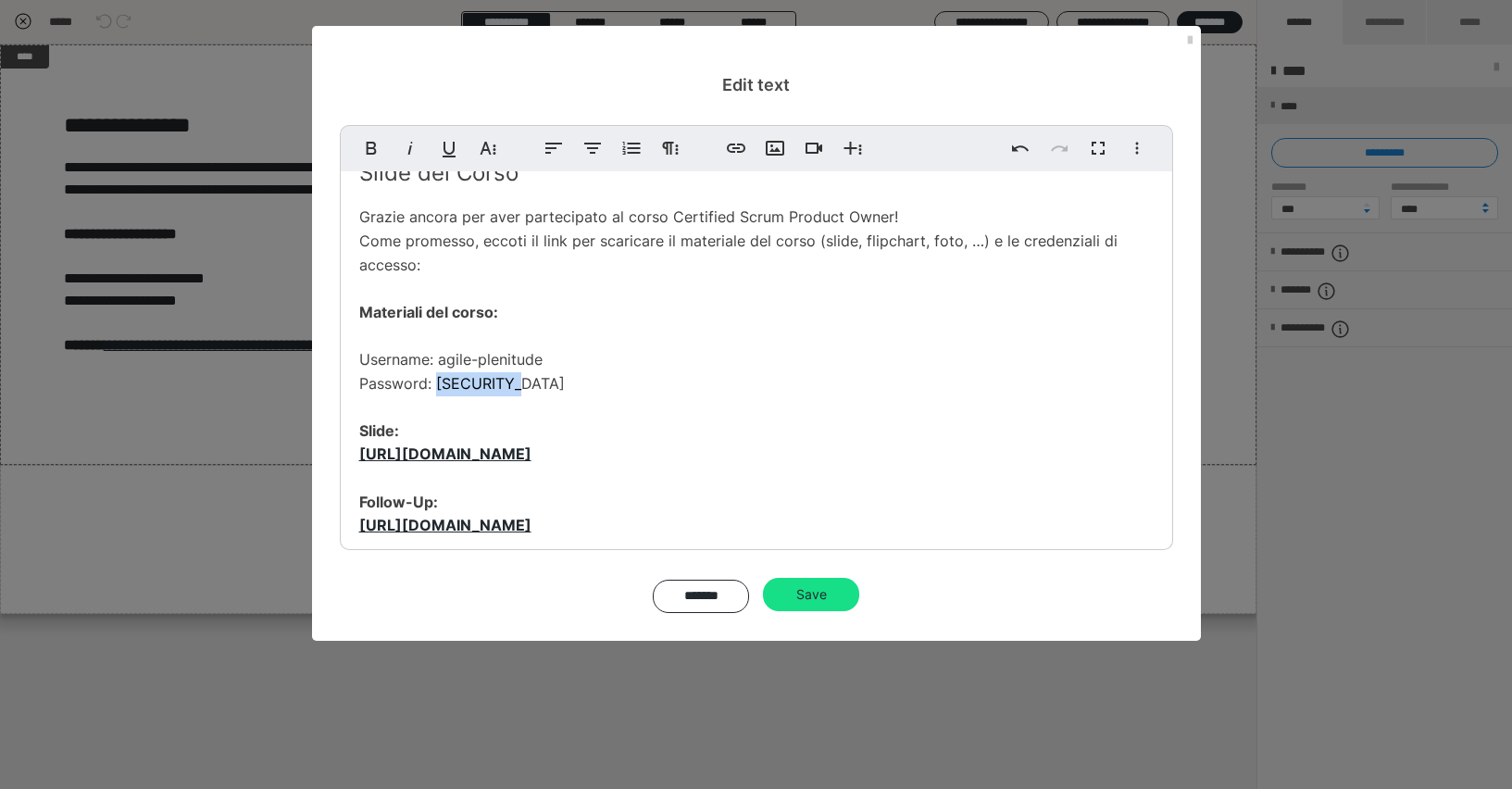 drag, startPoint x: 437, startPoint y: 391, endPoint x: 530, endPoint y: 392, distance: 93.005 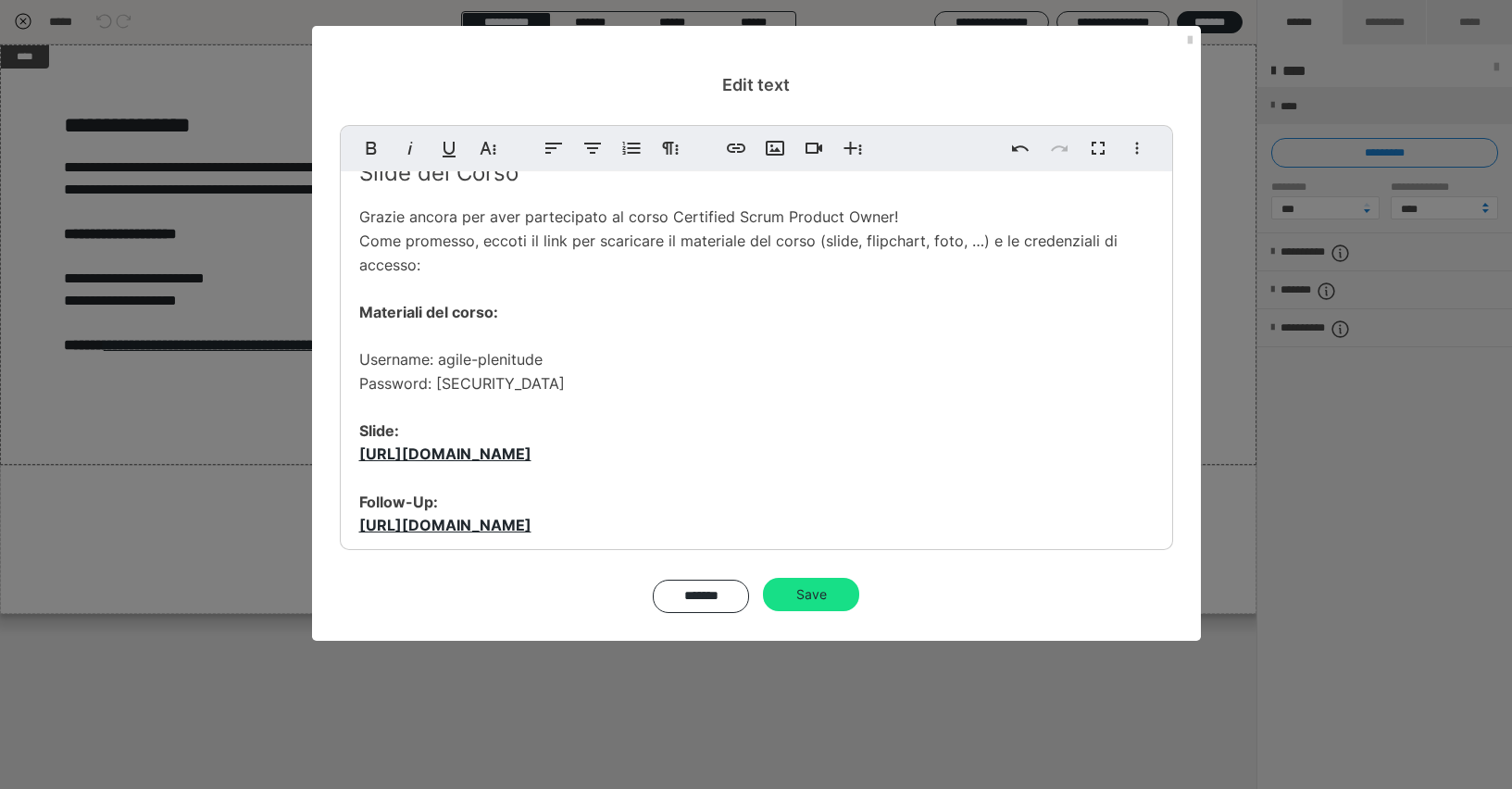 click on "Slide del Corso Grazie ancora per aver partecipato al corso Certified Scrum Product Owner!  Come promesso, eccoti il link per scaricare il materiale del corso (slide, flipchart, foto, …) e le credenziali di accesso: Materiali del corso:  Username: agile-plenitude Password: 05-25-CSPO Slide:  ​ https://downloads.connexxo.com/2025-05-14_eni-online/2025-05-14-CSPO.pdf ​ Follow-Up:  ​ ​ https://downloads.connexxo.com/2025-05-14_eni-online/2025-05-14-CSPO-final.pdf ​" at bounding box center (756, 381) 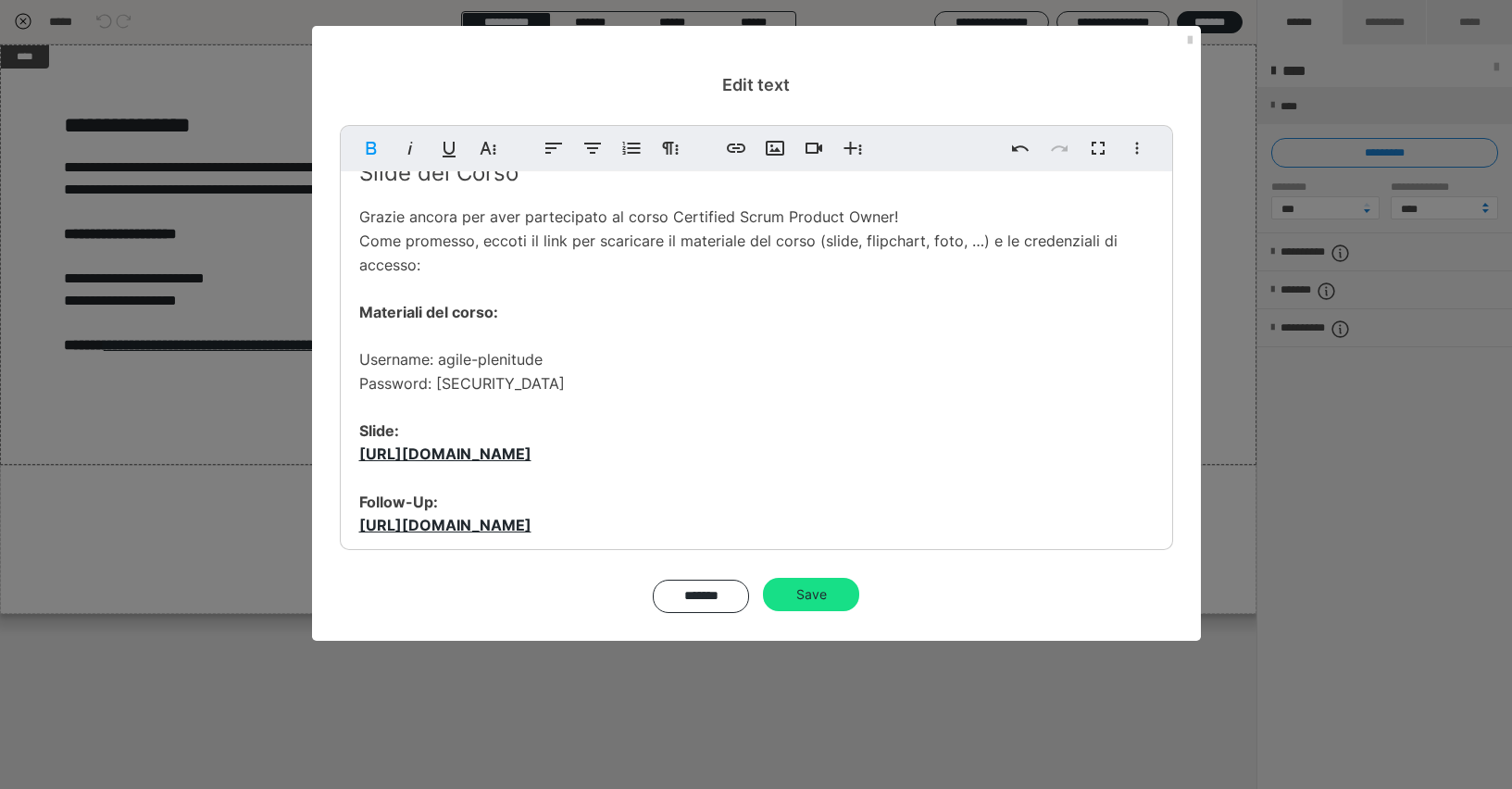 scroll, scrollTop: 126, scrollLeft: 0, axis: vertical 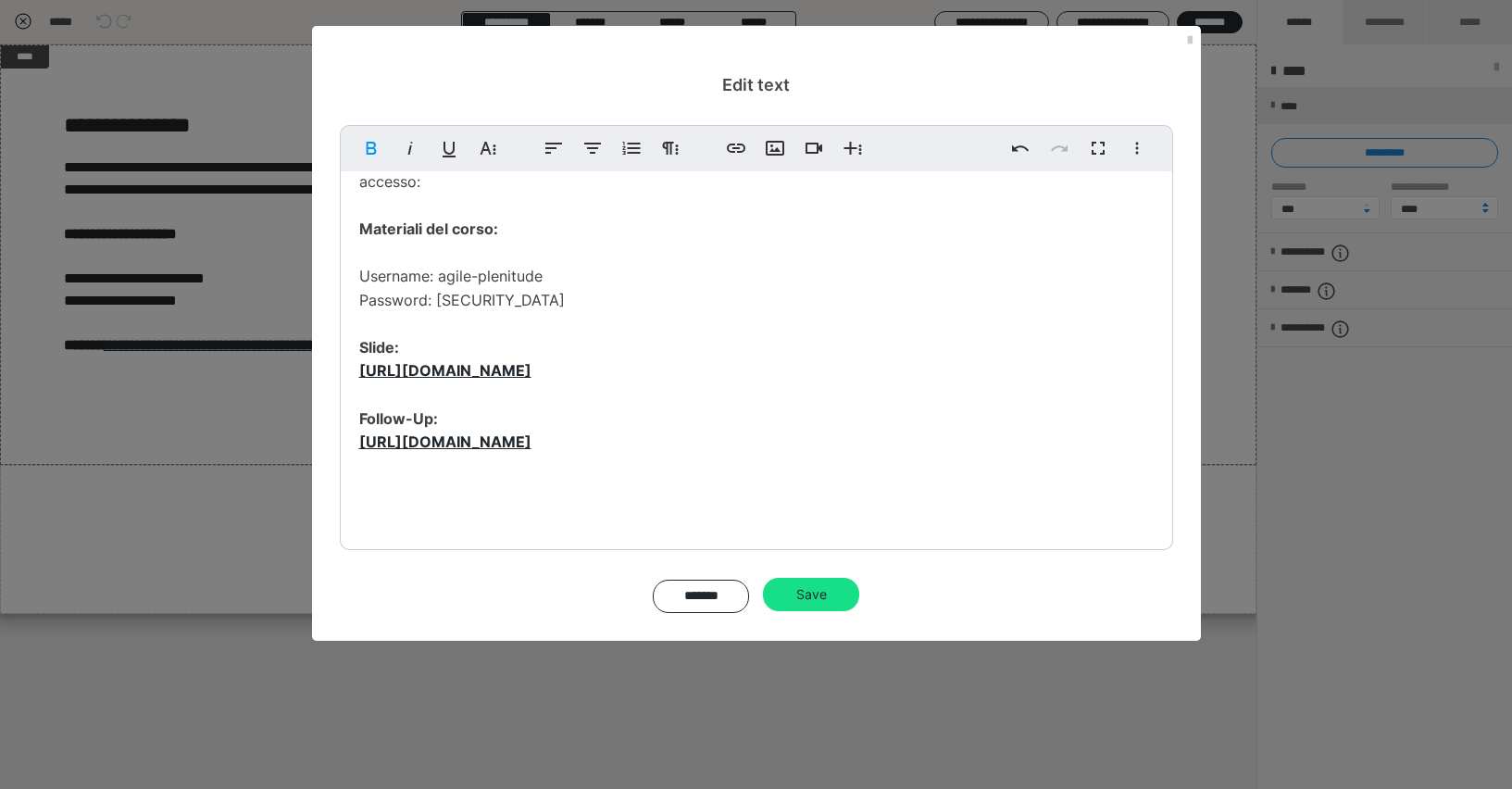 drag, startPoint x: 1008, startPoint y: 536, endPoint x: 391, endPoint y: 495, distance: 618.3607 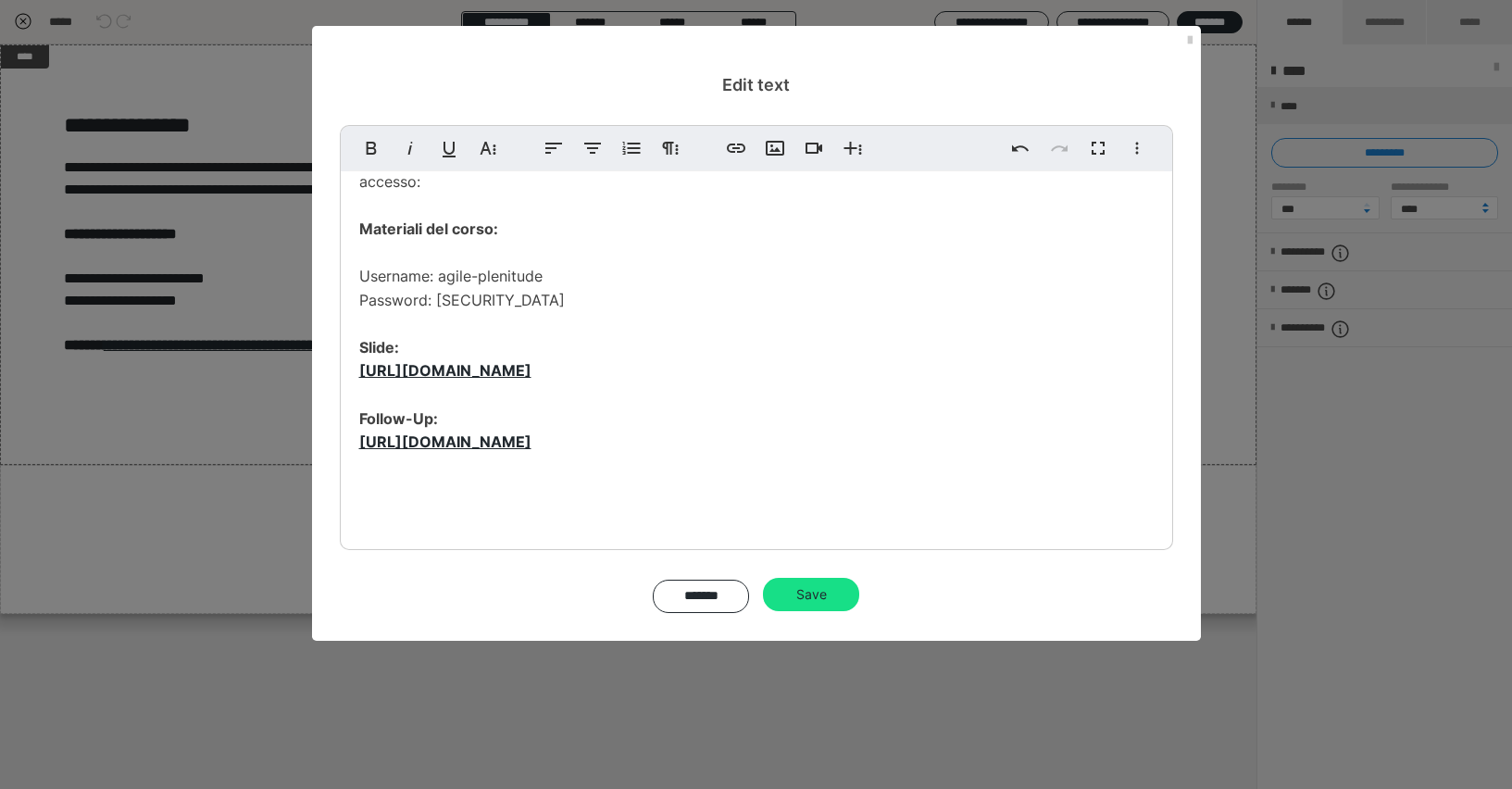drag, startPoint x: 1009, startPoint y: 443, endPoint x: 306, endPoint y: 443, distance: 703 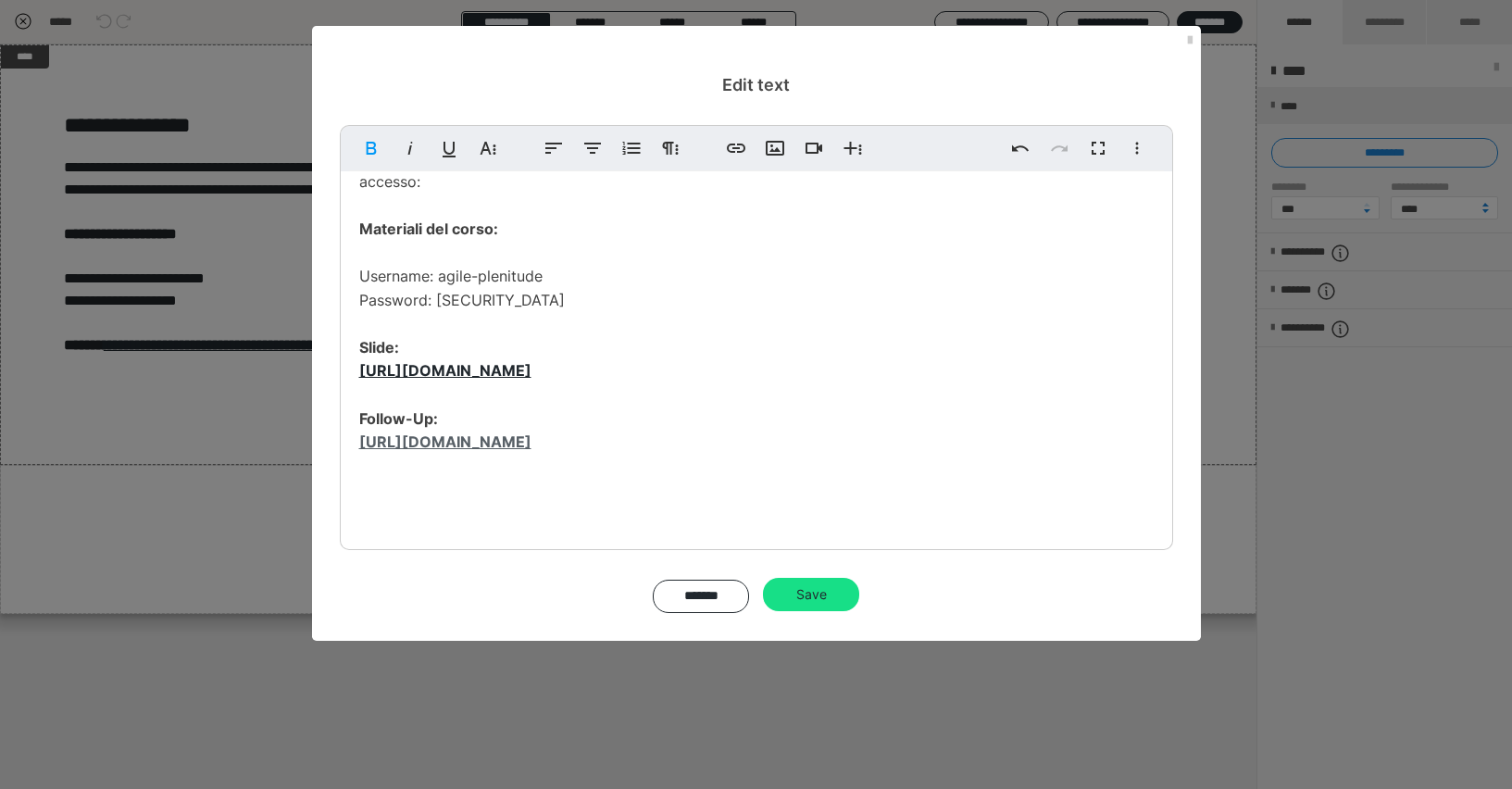 click on "https://downloads.connexxo.com/2025-05-14_eni-online/2025-05-14-CSPO-final.pdf" at bounding box center [445, 442] 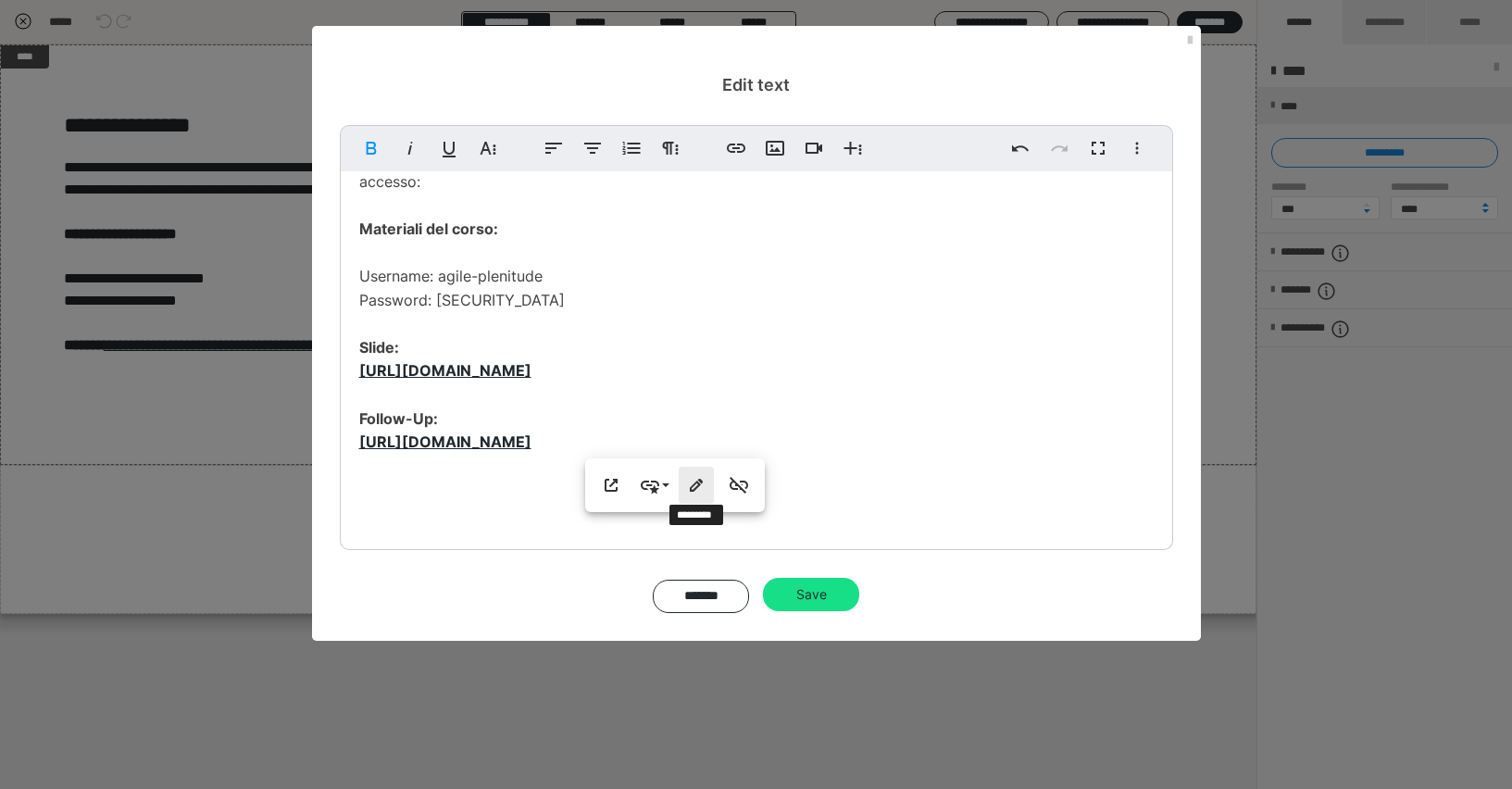 click 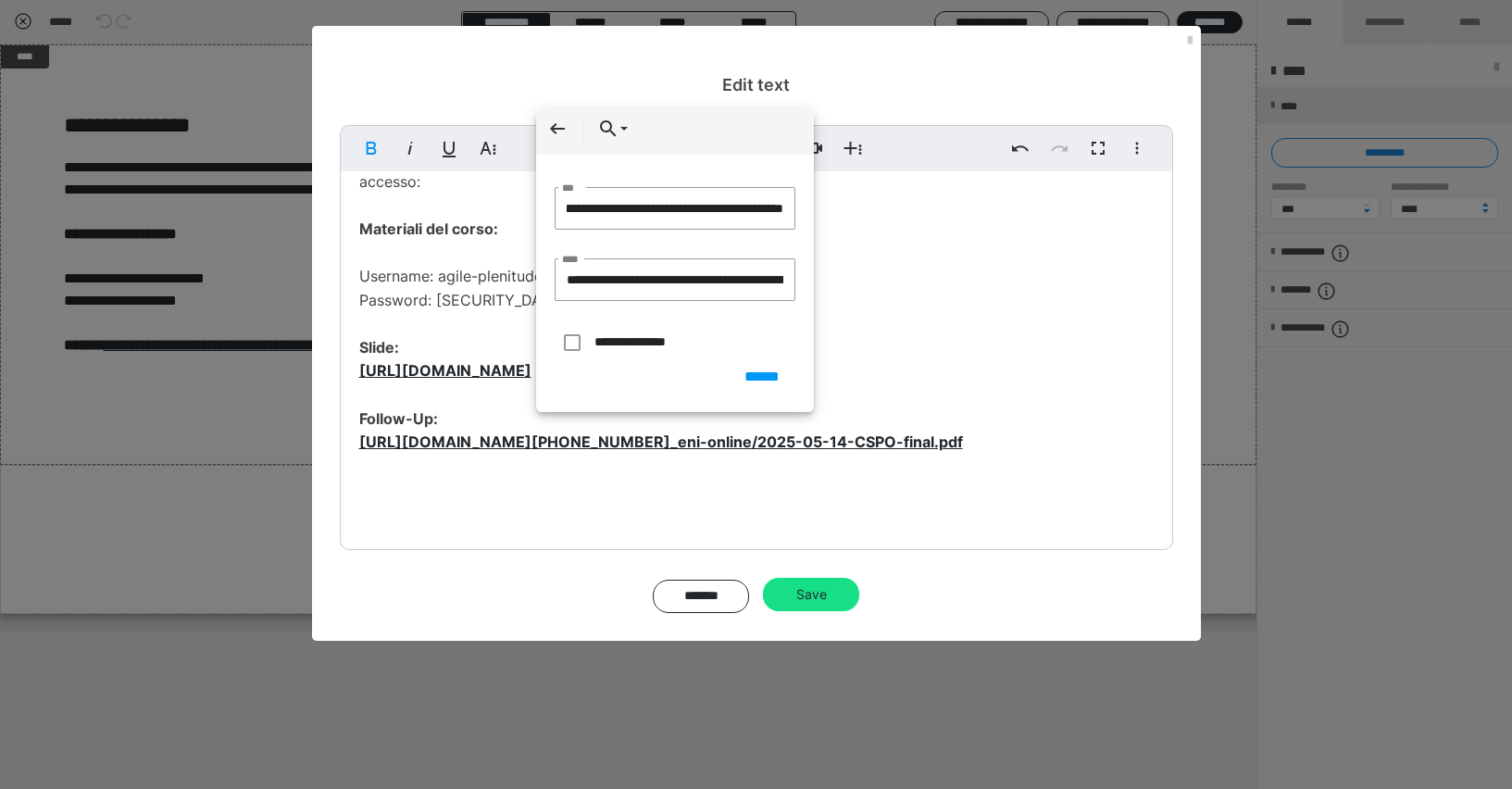 scroll, scrollTop: 0, scrollLeft: 236, axis: horizontal 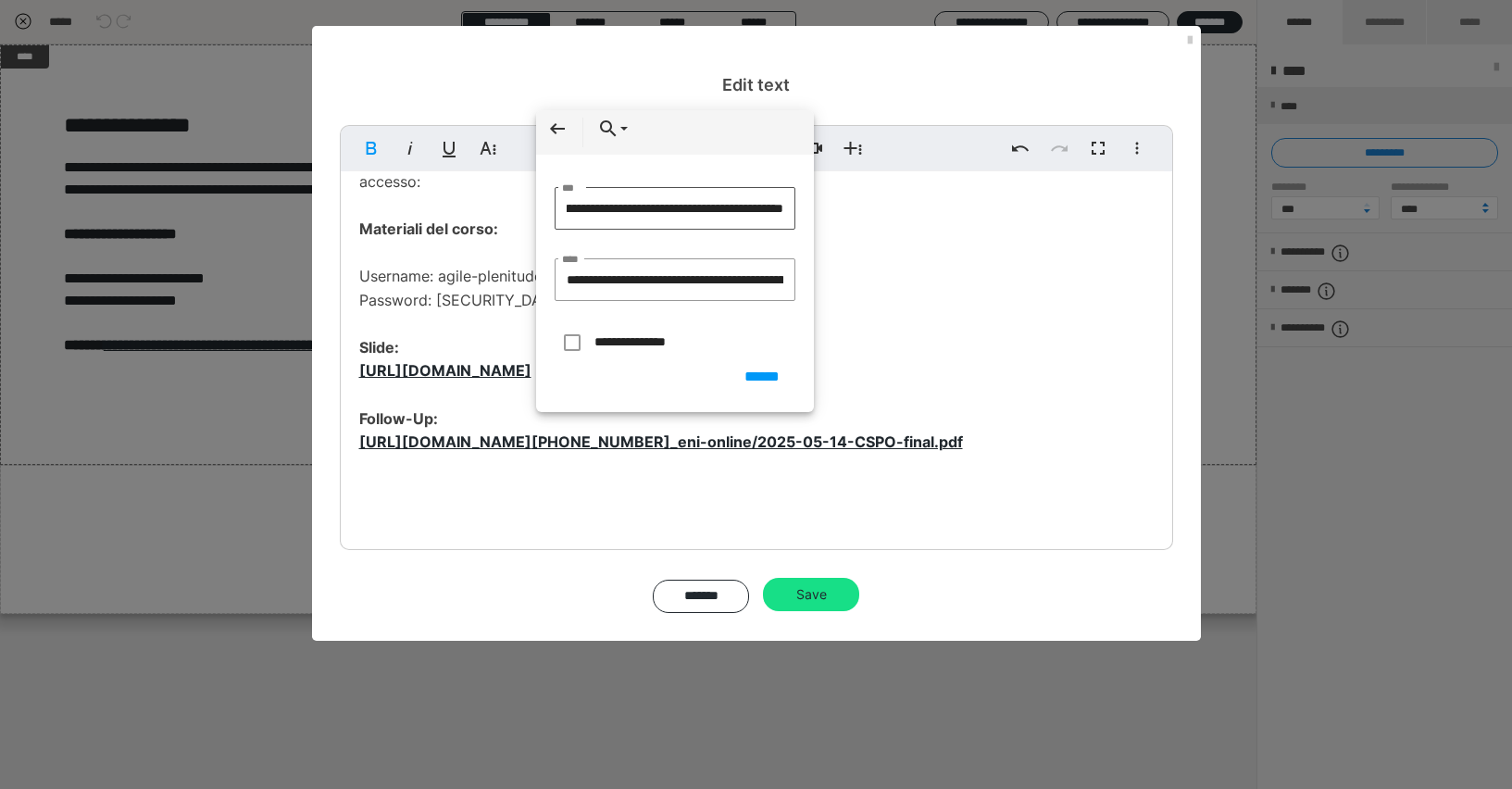 click on "**********" at bounding box center [675, 208] 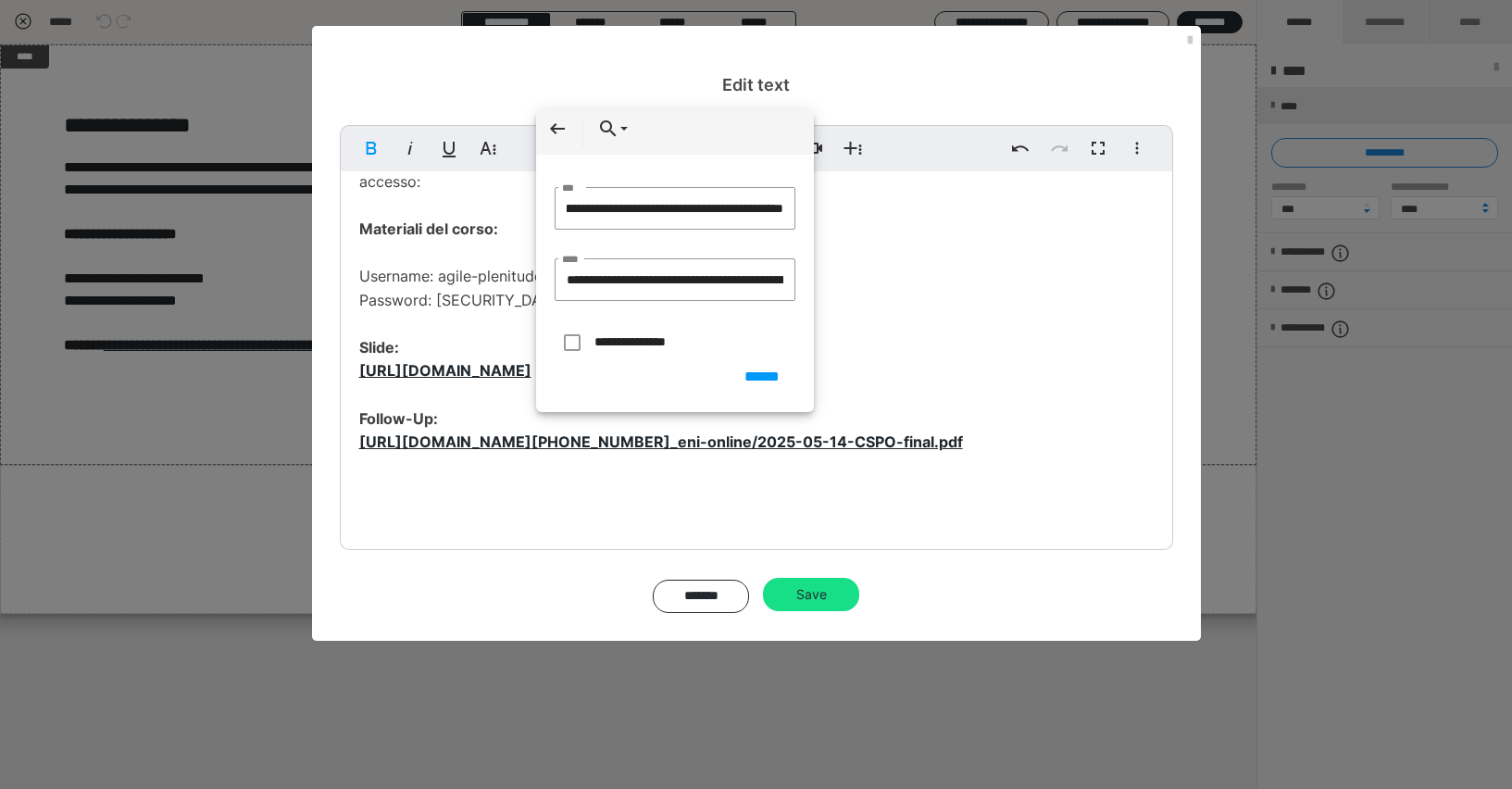 type on "**********" 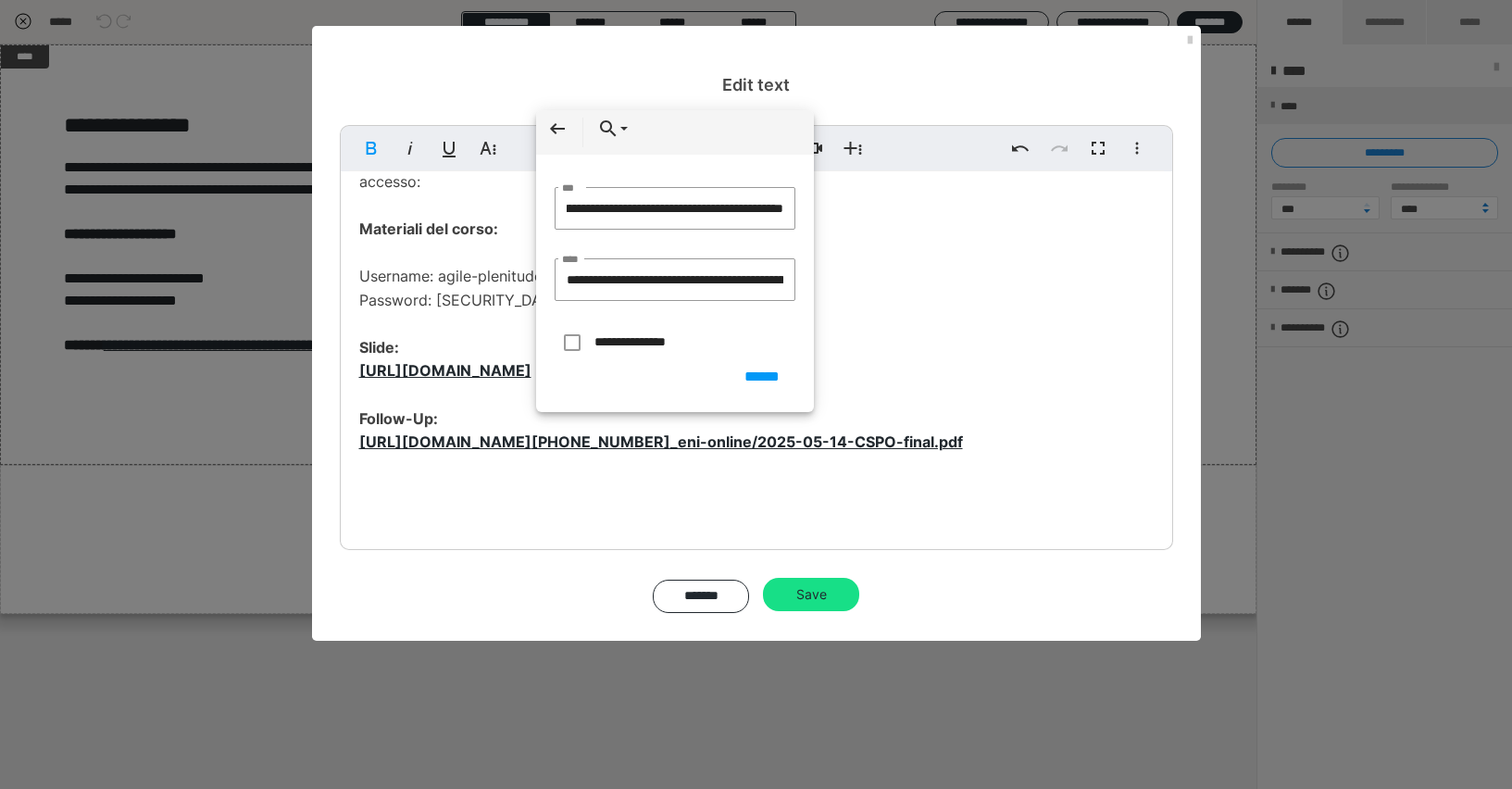 scroll, scrollTop: 0, scrollLeft: 244, axis: horizontal 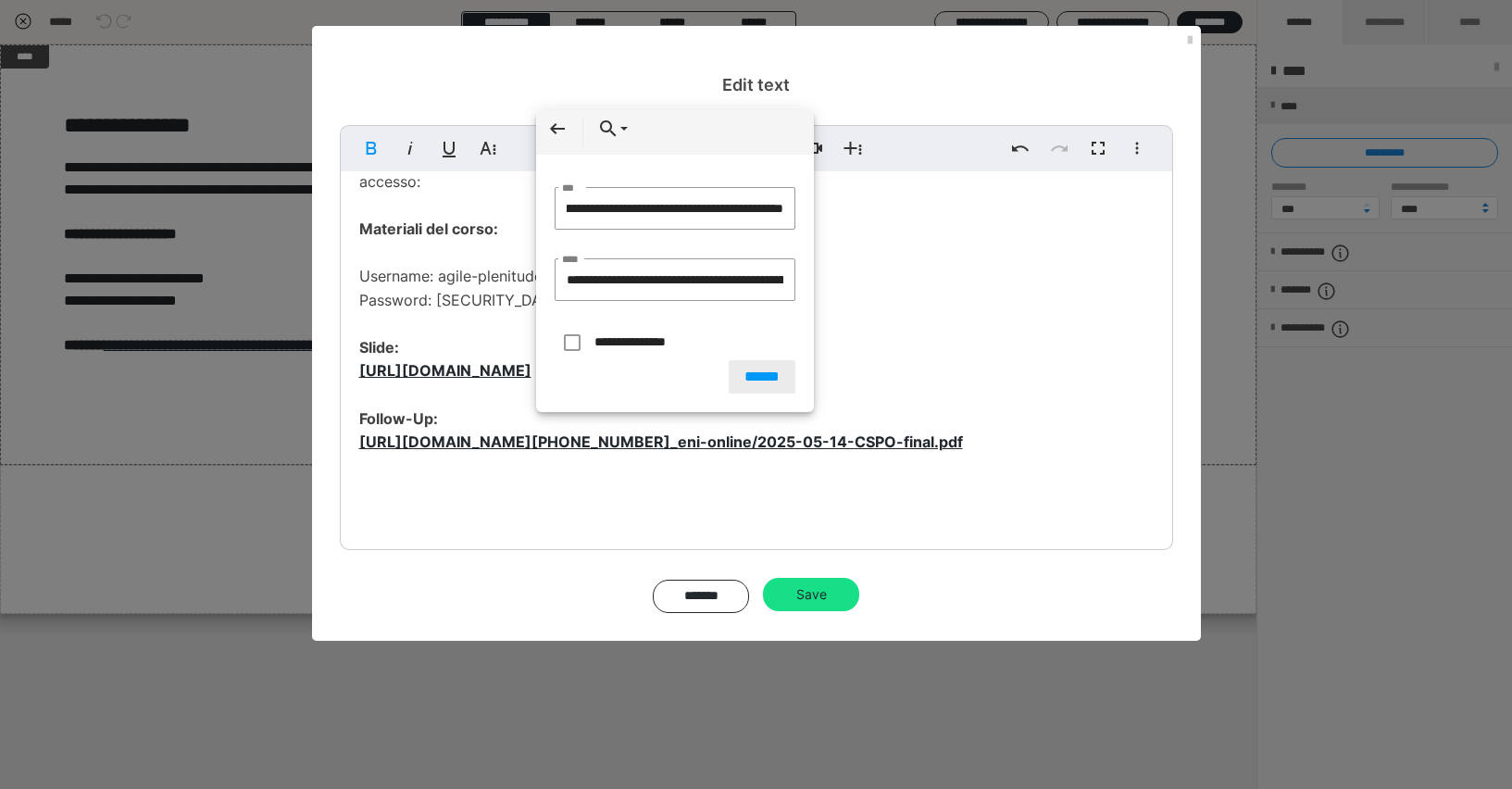 click on "******" at bounding box center [762, 377] 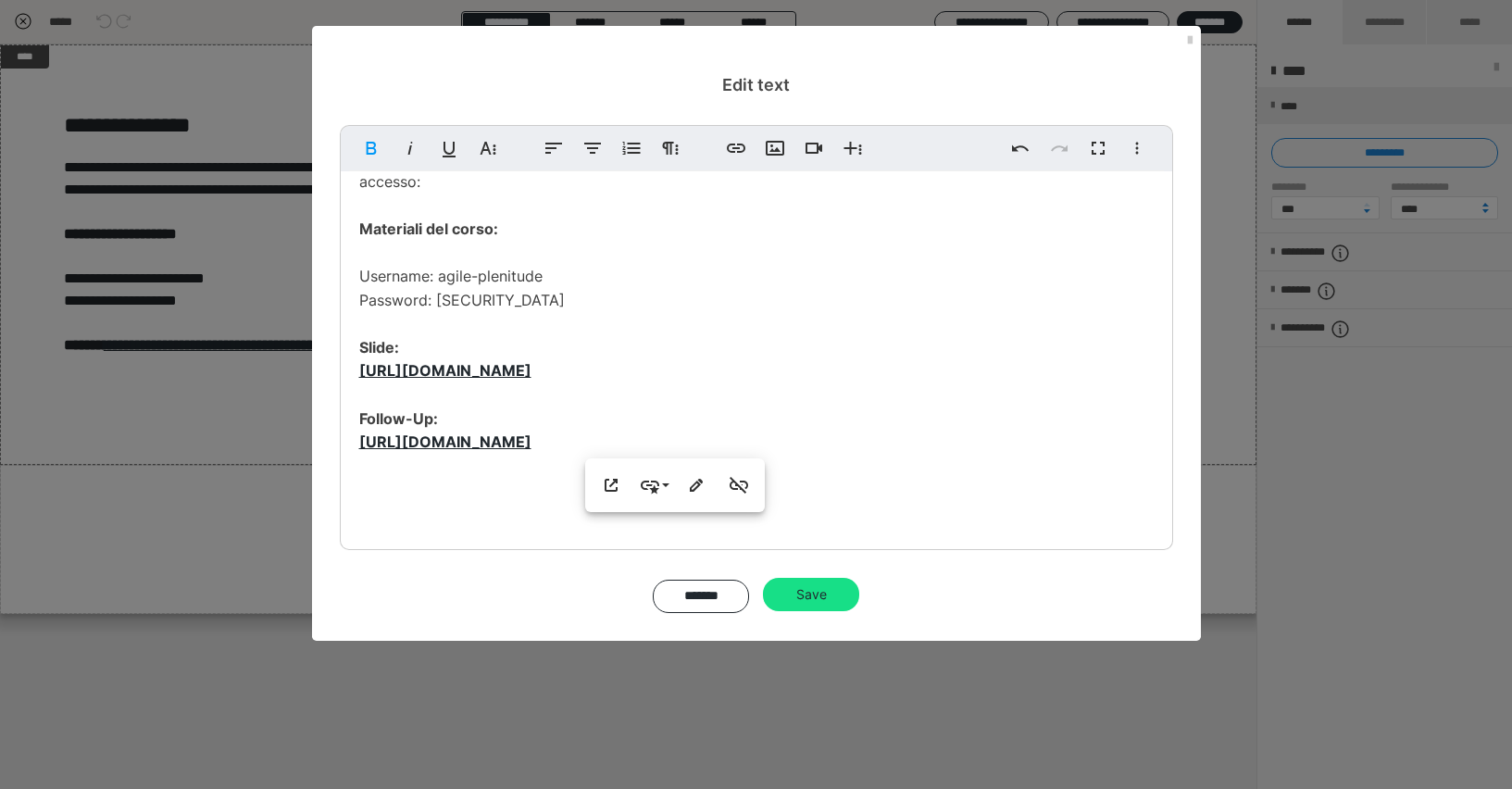 click on "Slide del Corso Grazie ancora per aver partecipato al corso Certified Scrum Product Owner!  Come promesso, eccoti il link per scaricare il materiale del corso (slide, flipchart, foto, …) e le credenziali di accesso: Materiali del corso:  Username: agile-plenitude Password: 05-25-CSPO Slide:  ​ https://downloads.connexxo.com/2025-05-14_eni-online/2025-05-14-CSPO.pdf ​ Follow-Up:  ​ ​ https://downloads.connexxo.com/2025-05-14_eni-online/2025-05-14-CSPO-final.pdf ​" at bounding box center [756, 297] 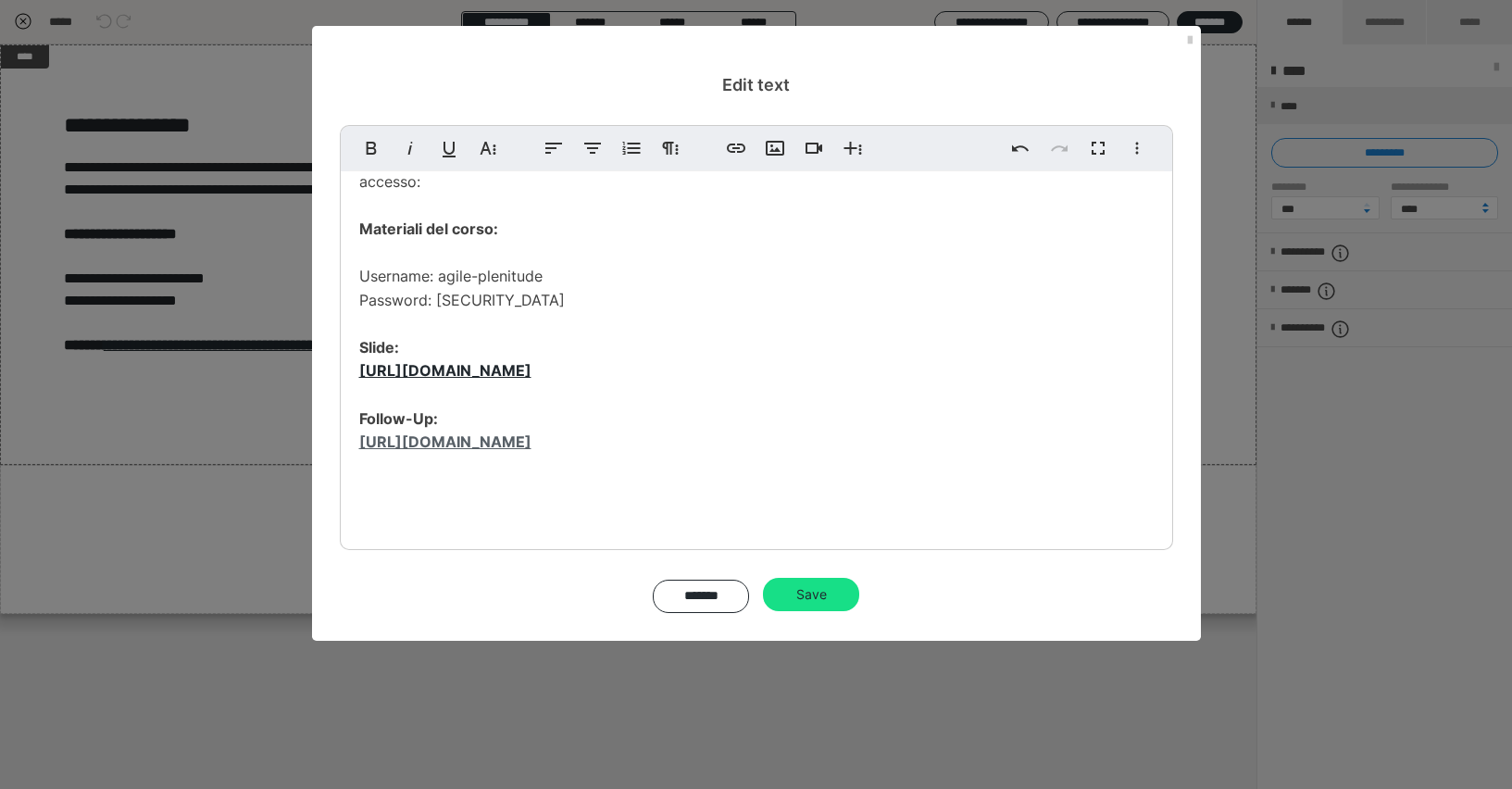 click on "https://downloads.connexxo.com/2025-05-14_eni-online/2025-05-14-CSPO-final.pdf" at bounding box center [445, 442] 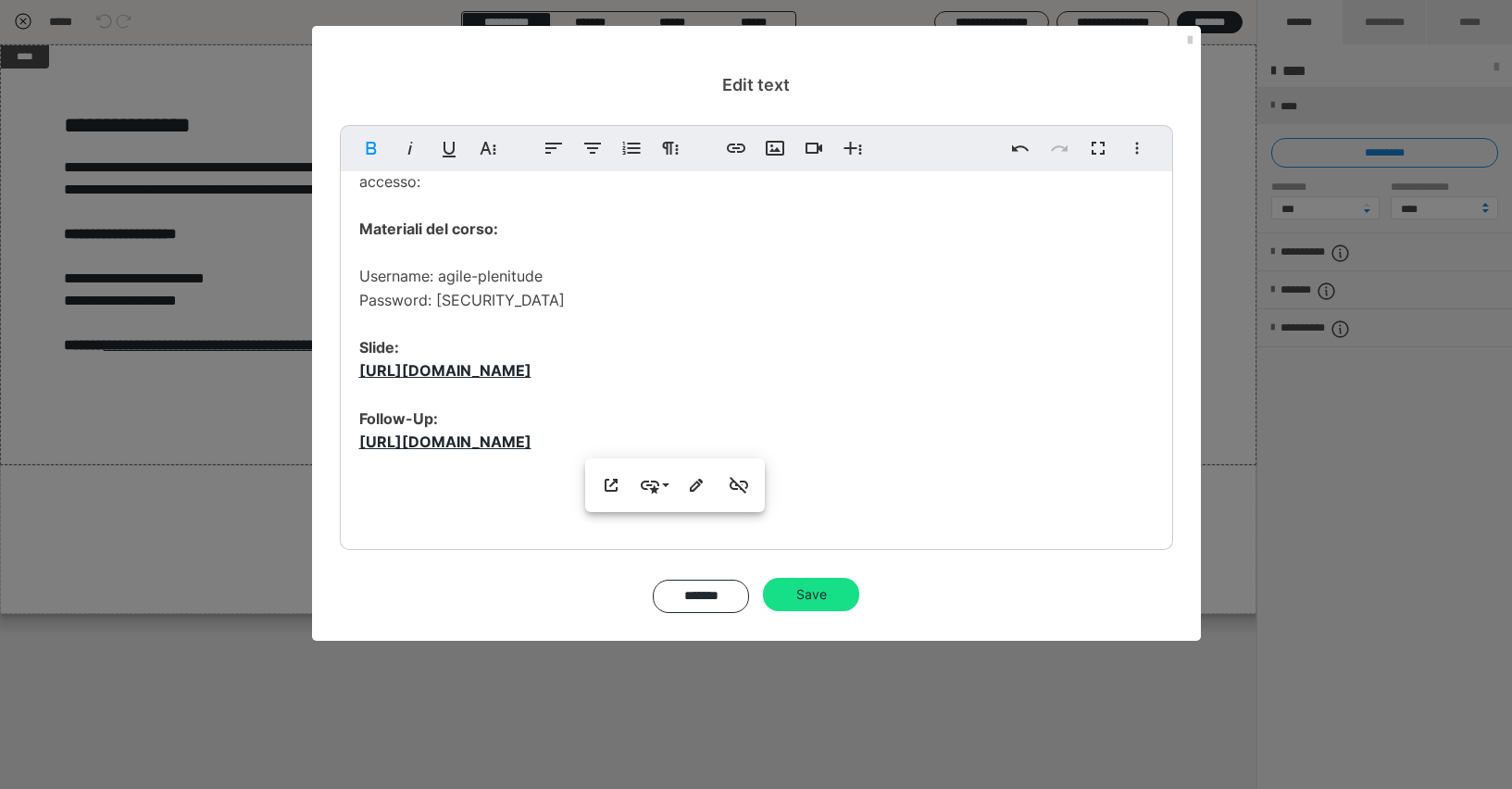 drag, startPoint x: 996, startPoint y: 442, endPoint x: 309, endPoint y: 444, distance: 687.0029 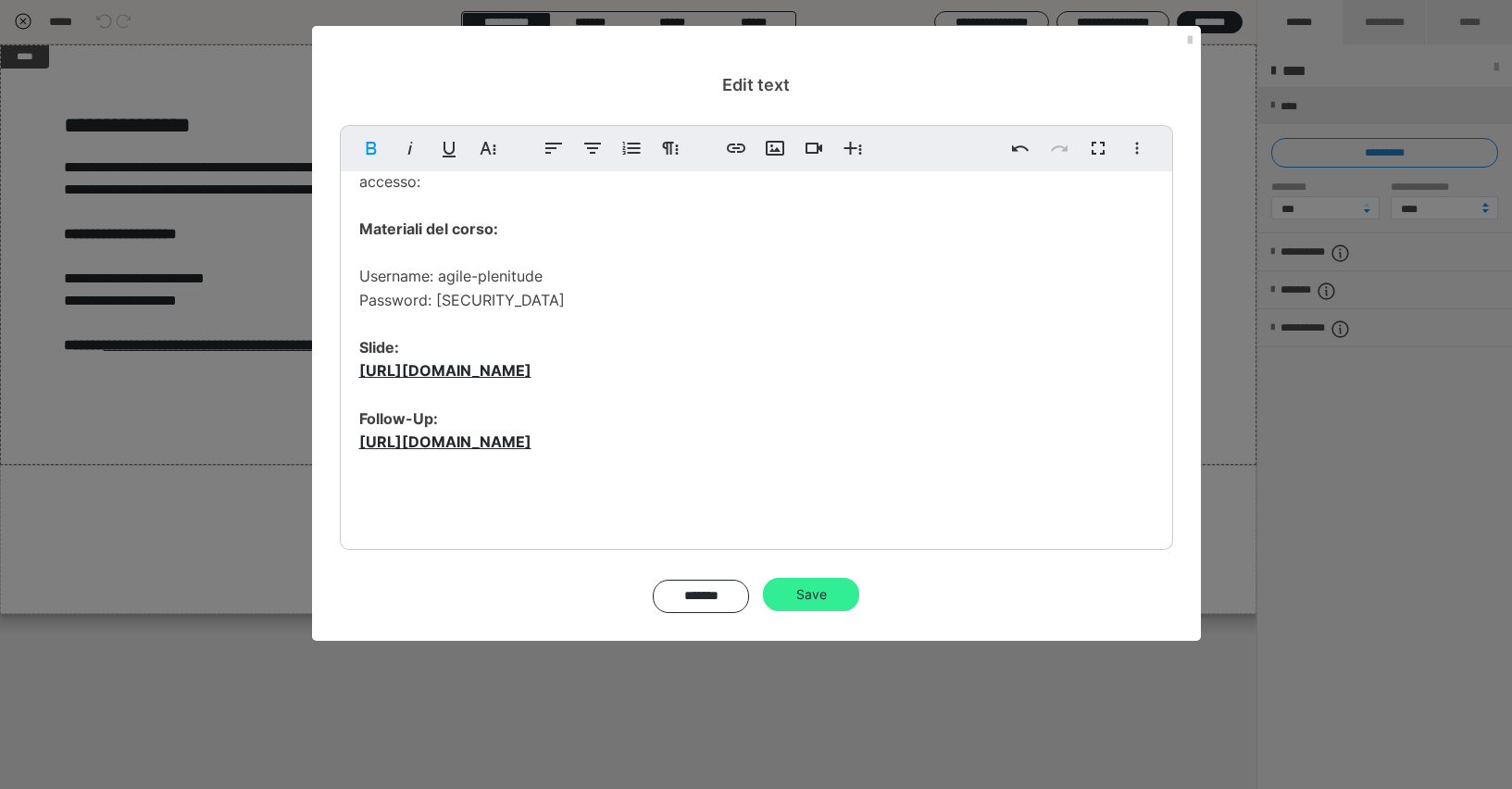 click on "Save" at bounding box center (811, 595) 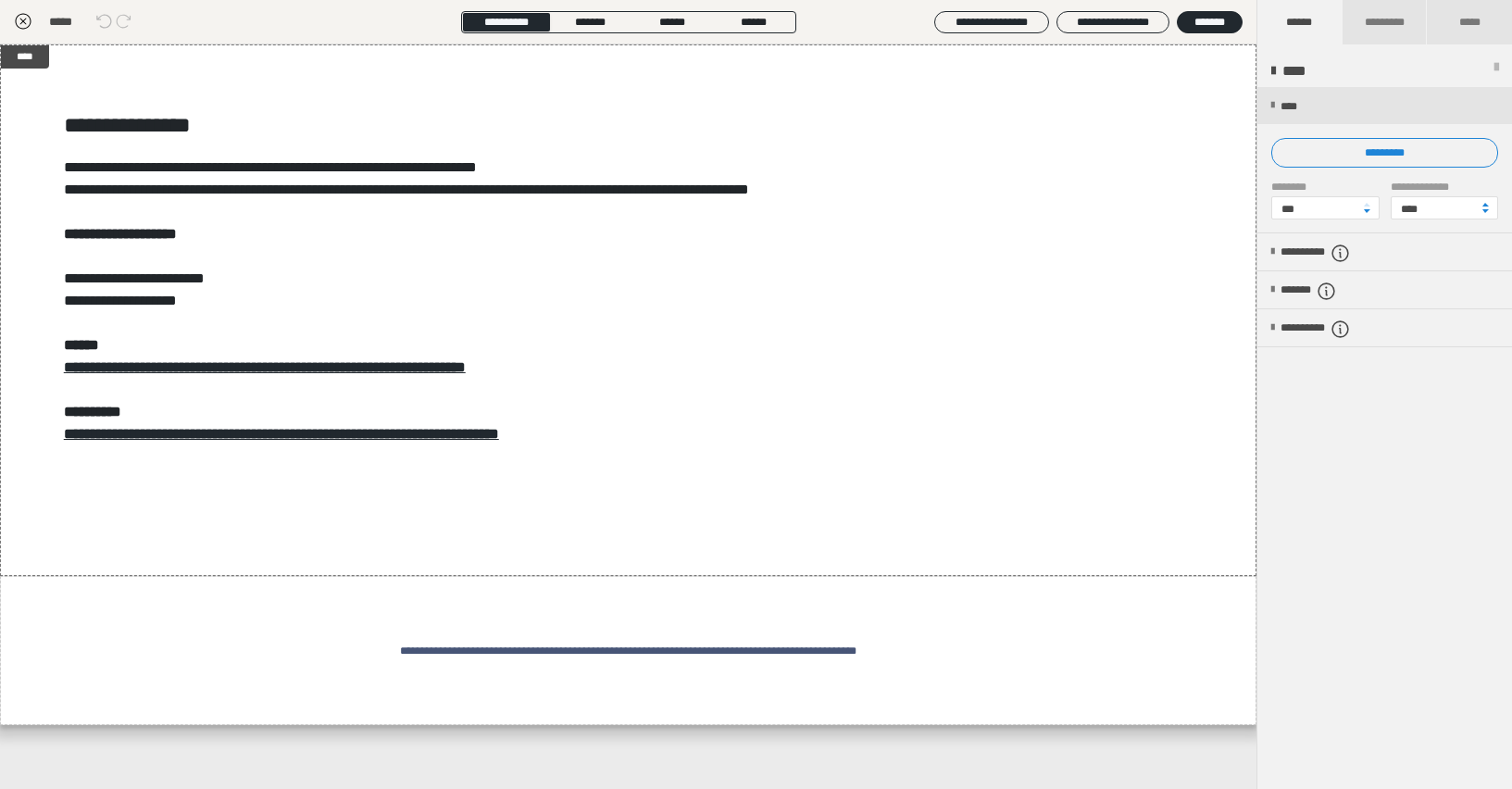 click 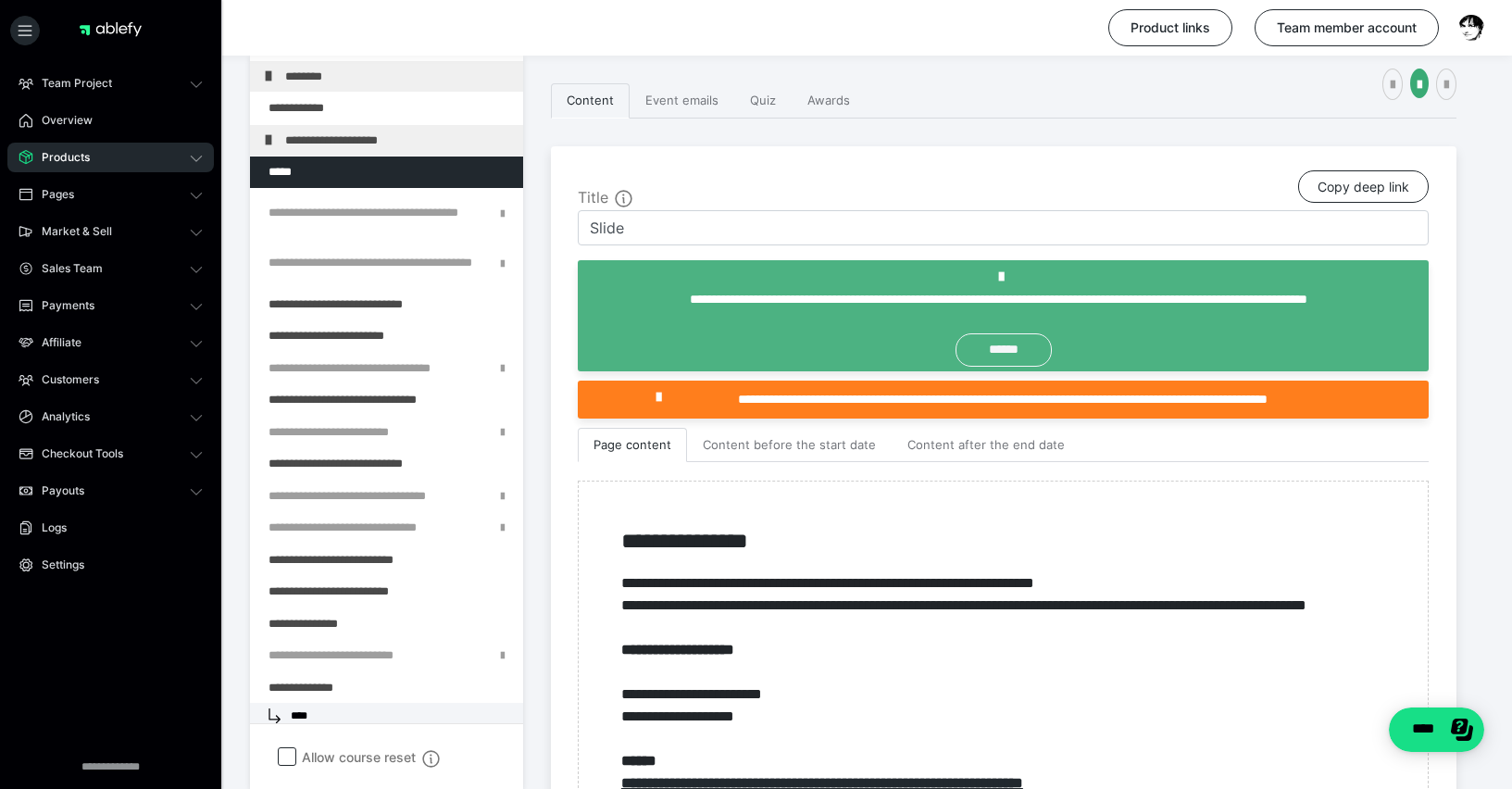 click on "******" at bounding box center (1004, 350) 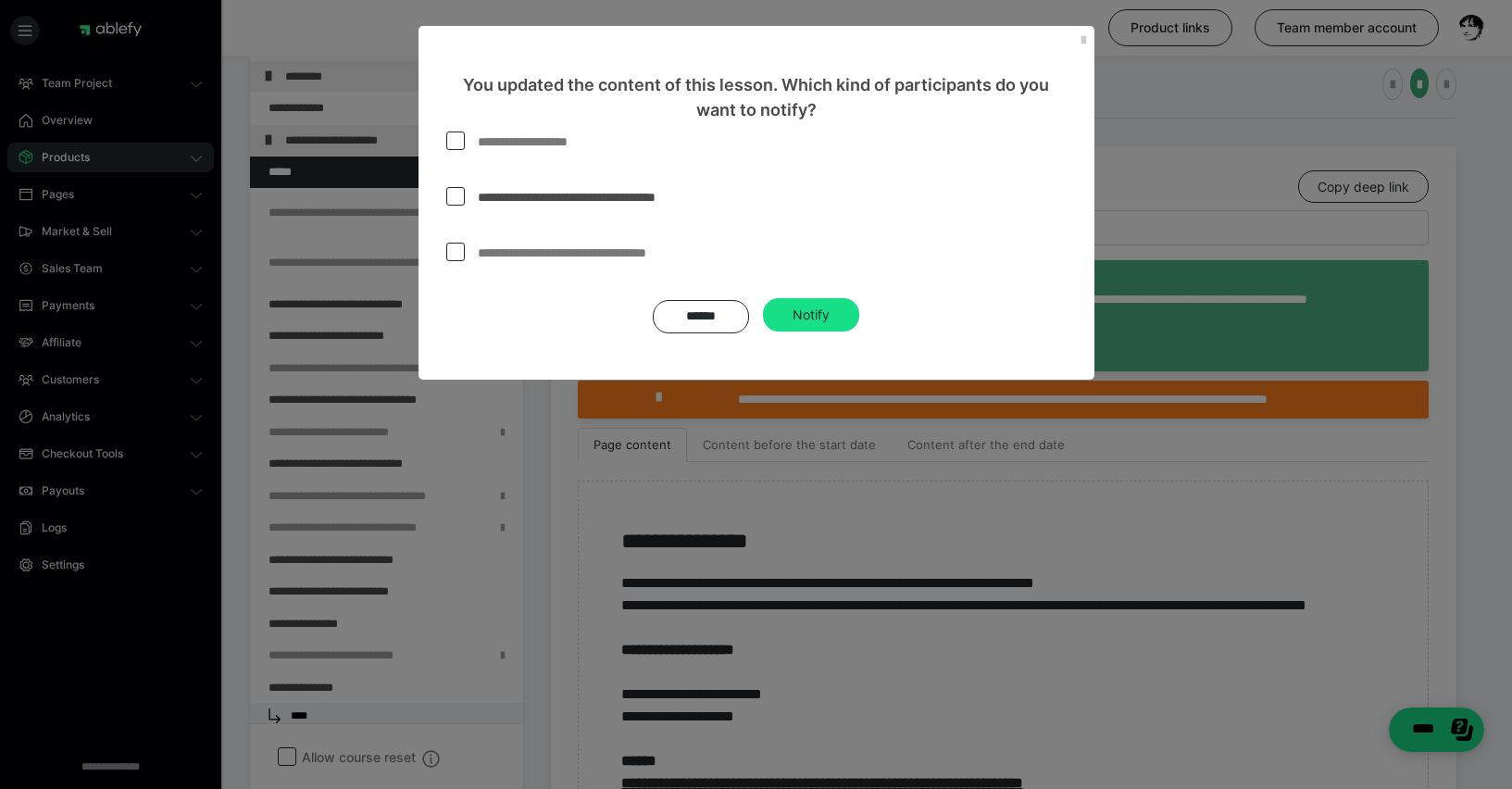 click at bounding box center (456, 141) 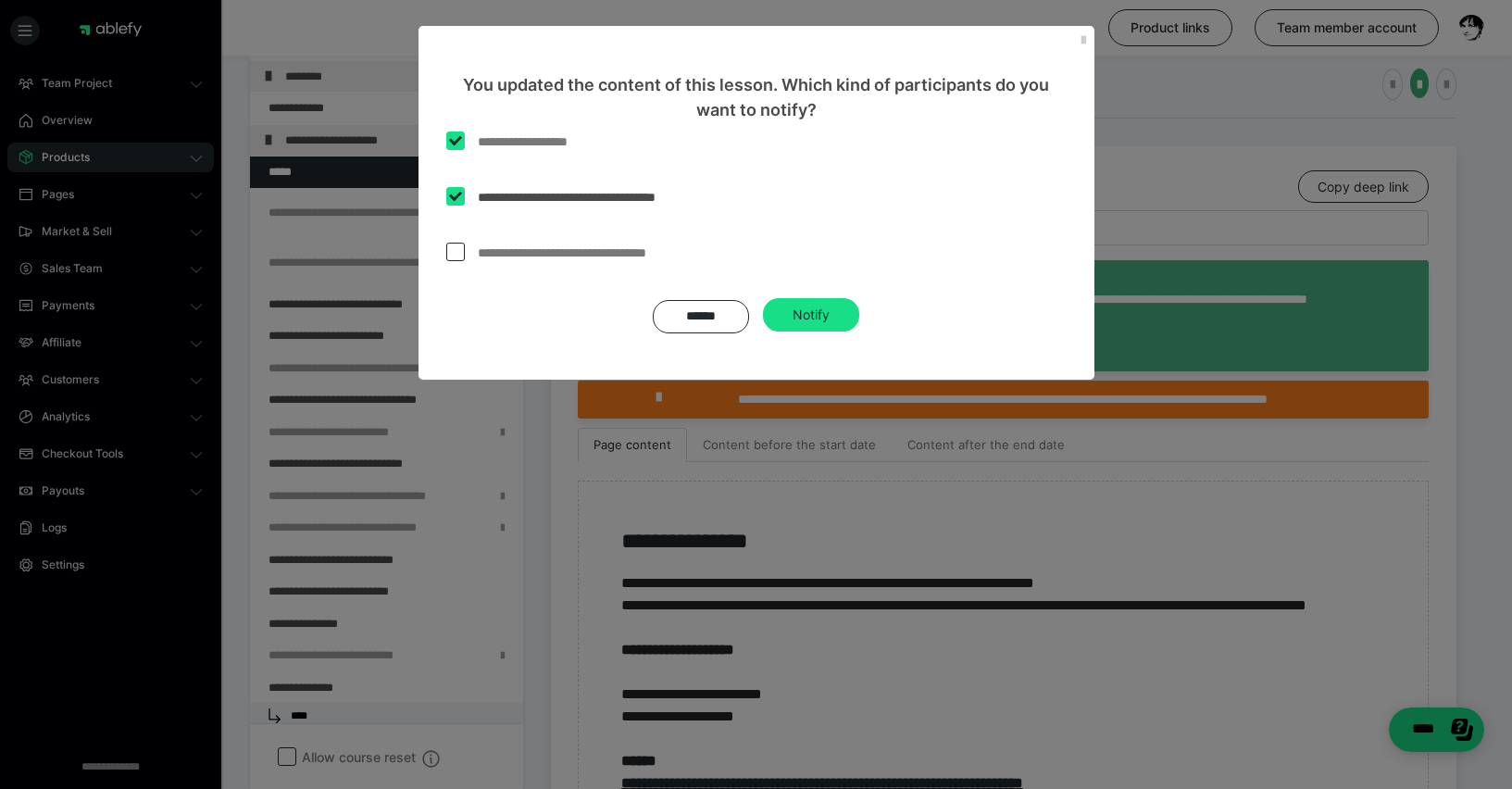checkbox on "****" 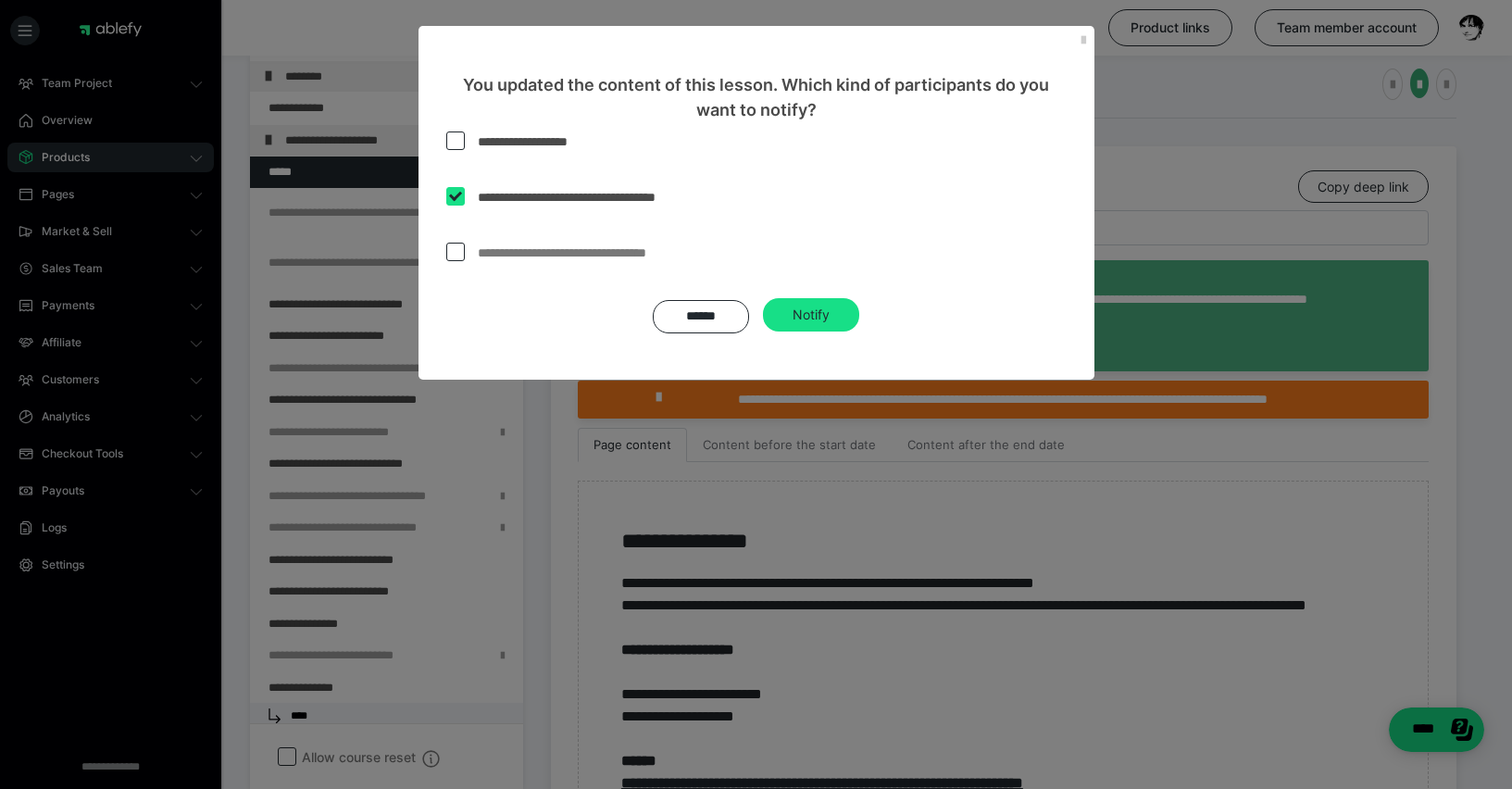 click at bounding box center (456, 252) 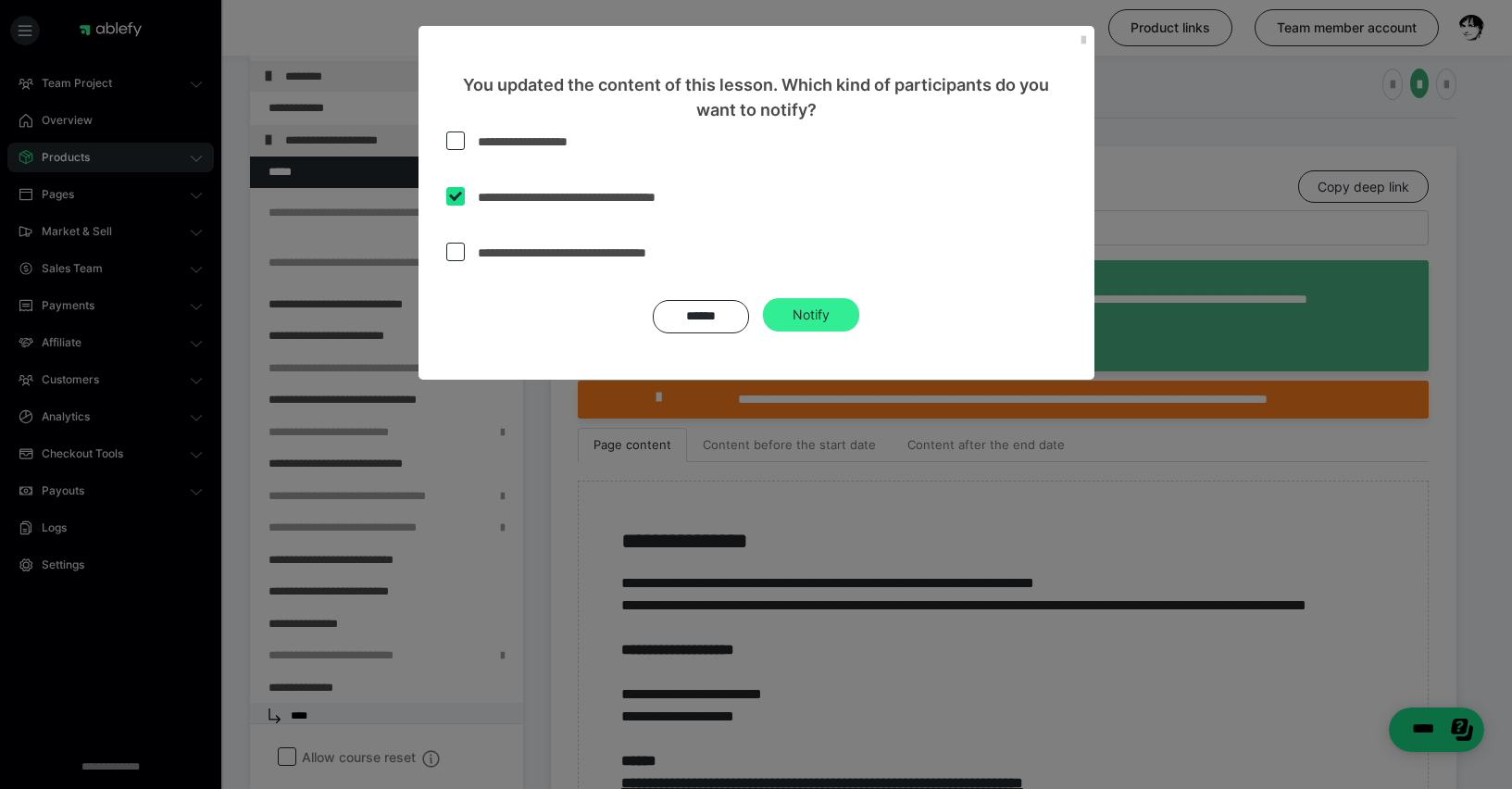 click on "Notify" at bounding box center [811, 315] 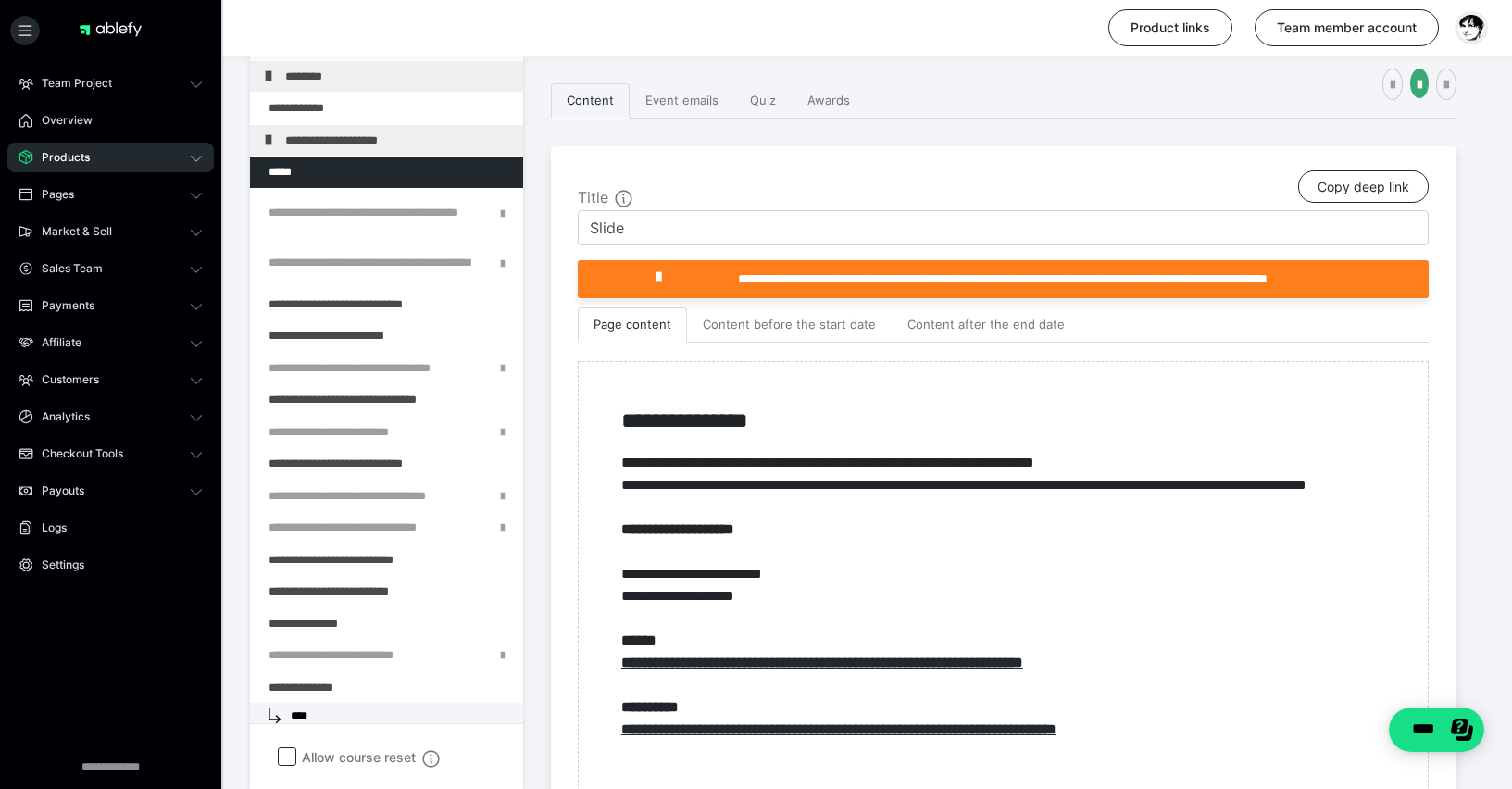 click at bounding box center (1471, 28) 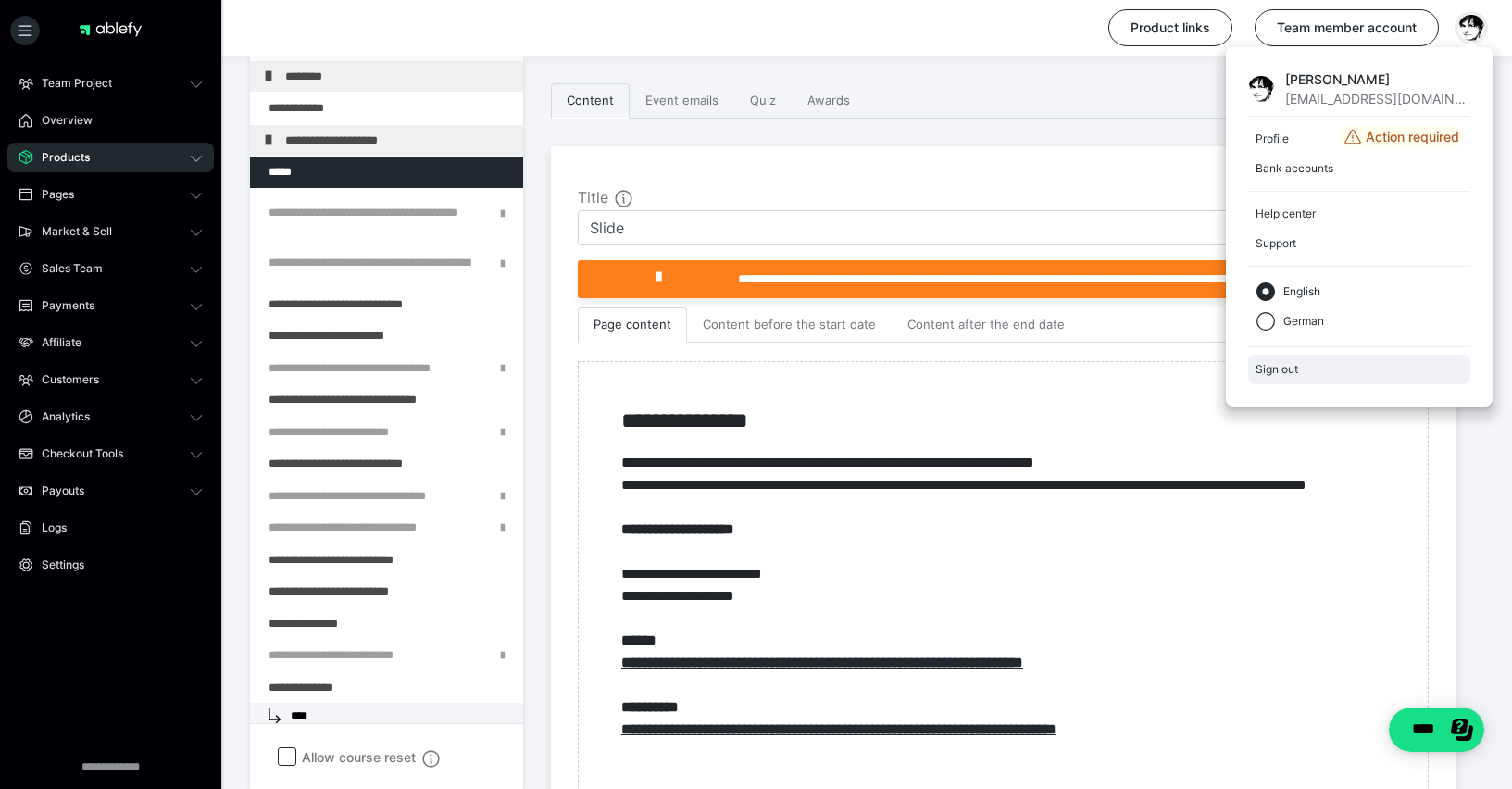 click on "Sign out" at bounding box center (1359, 369) 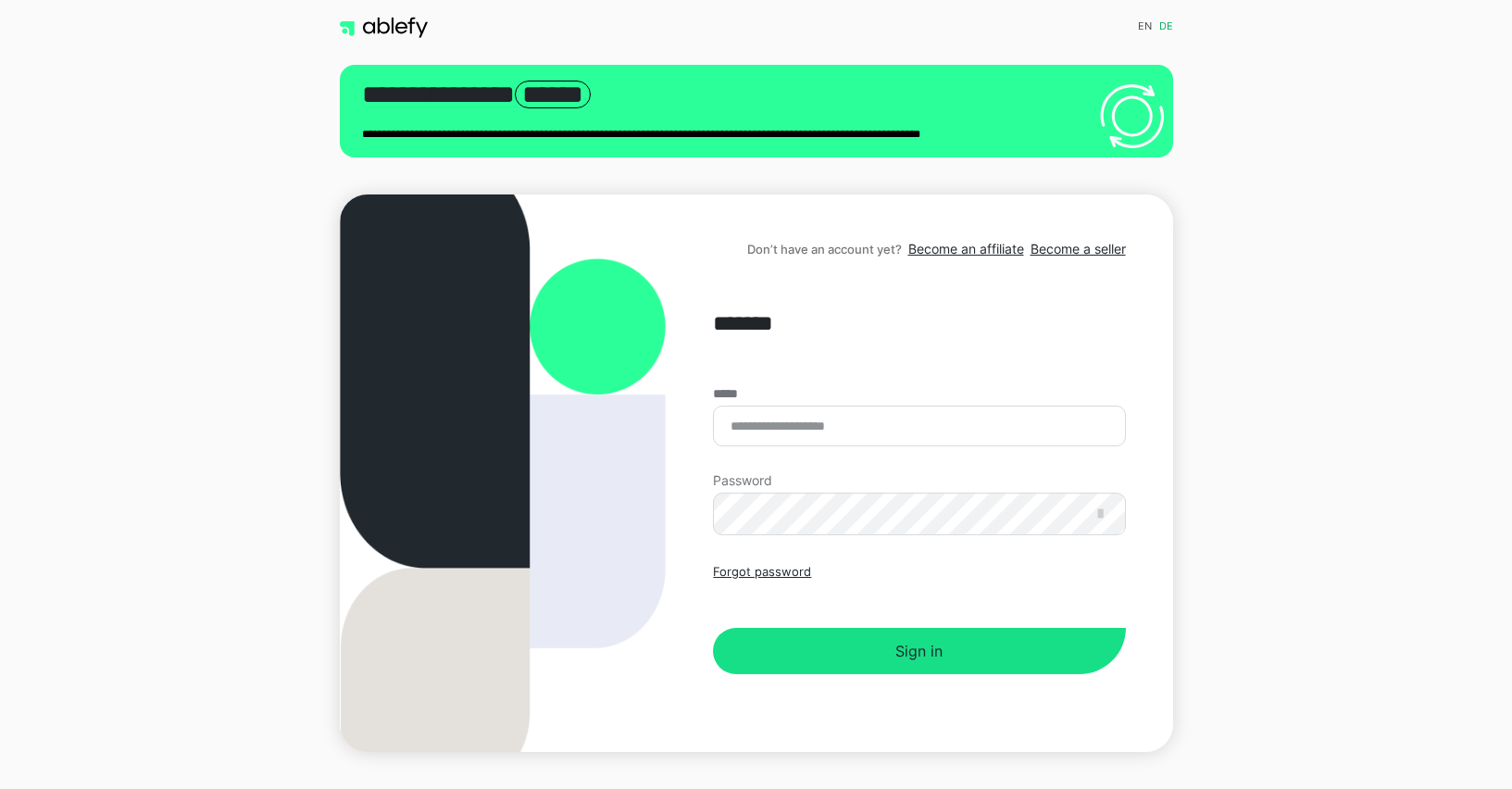 scroll, scrollTop: 0, scrollLeft: 0, axis: both 